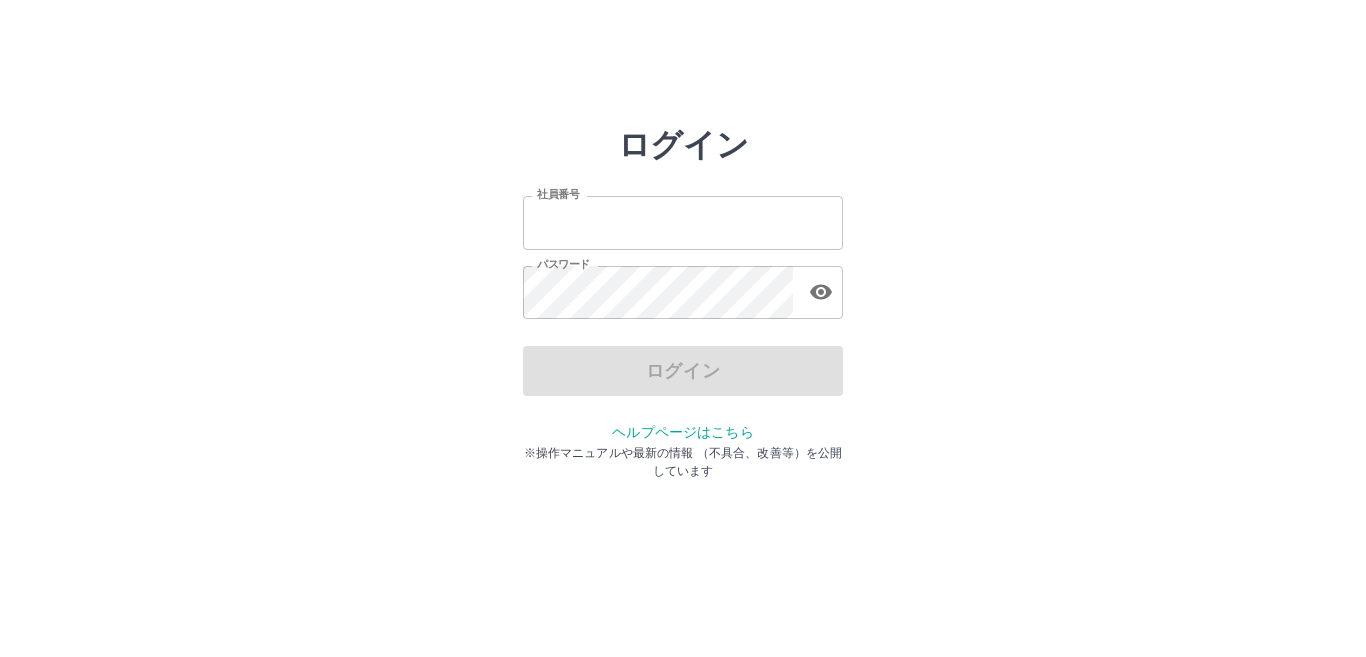 scroll, scrollTop: 0, scrollLeft: 0, axis: both 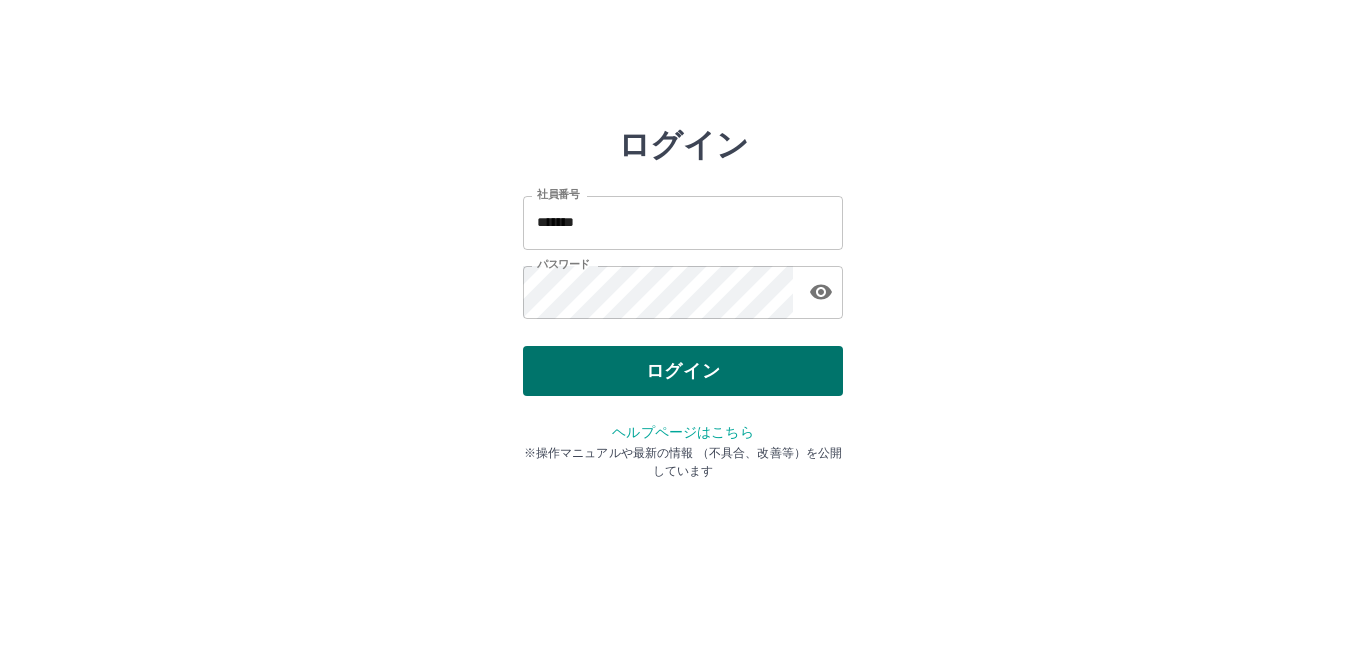 click on "ログイン" at bounding box center (683, 371) 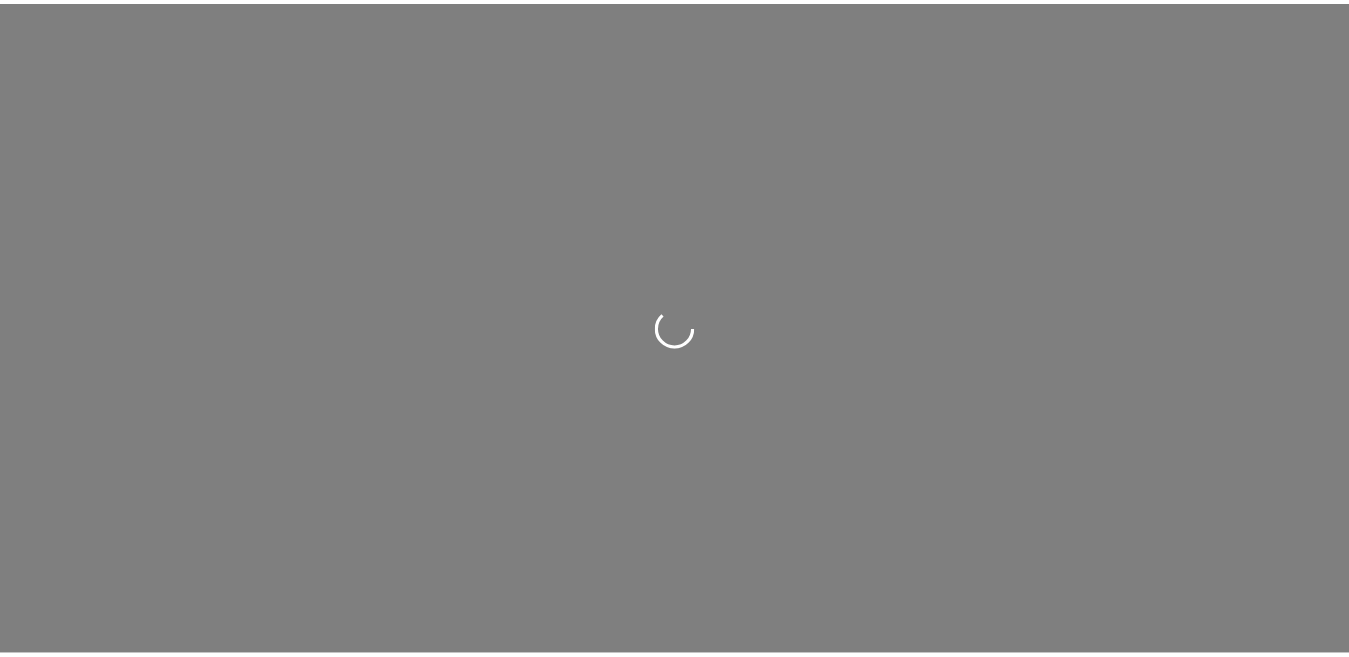 scroll, scrollTop: 0, scrollLeft: 0, axis: both 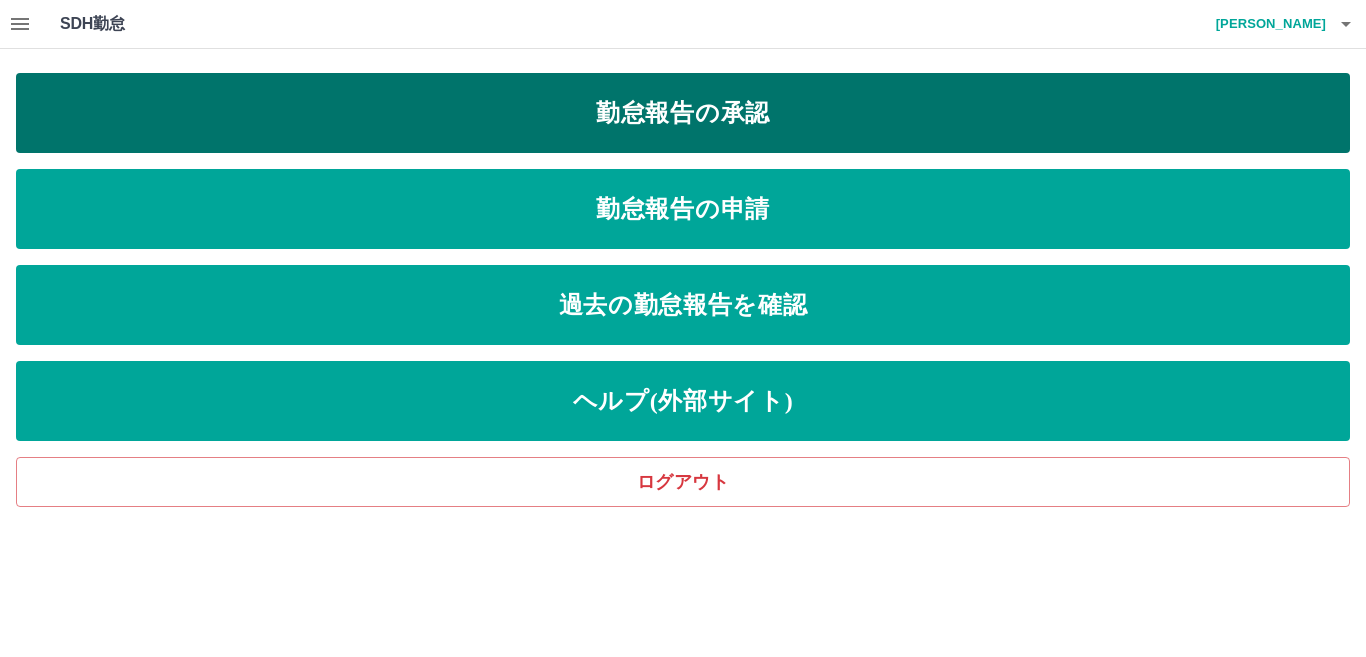 click on "勤怠報告の承認" at bounding box center [683, 113] 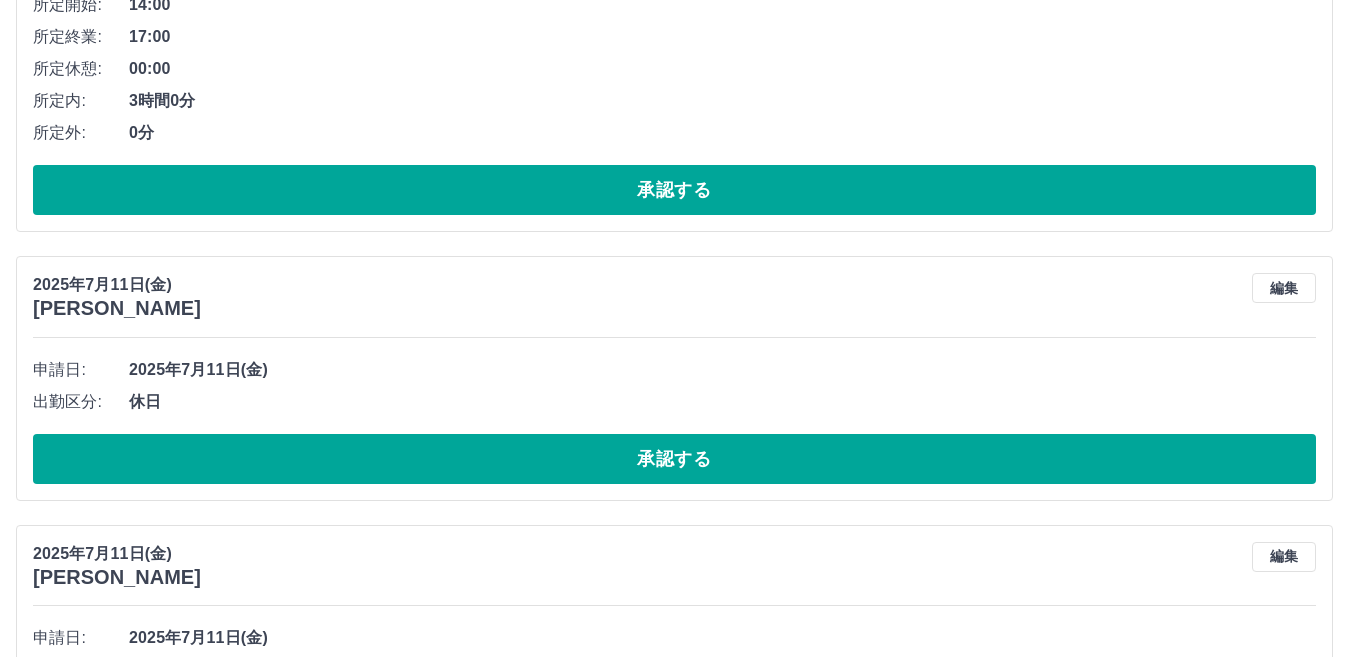 scroll, scrollTop: 2611, scrollLeft: 0, axis: vertical 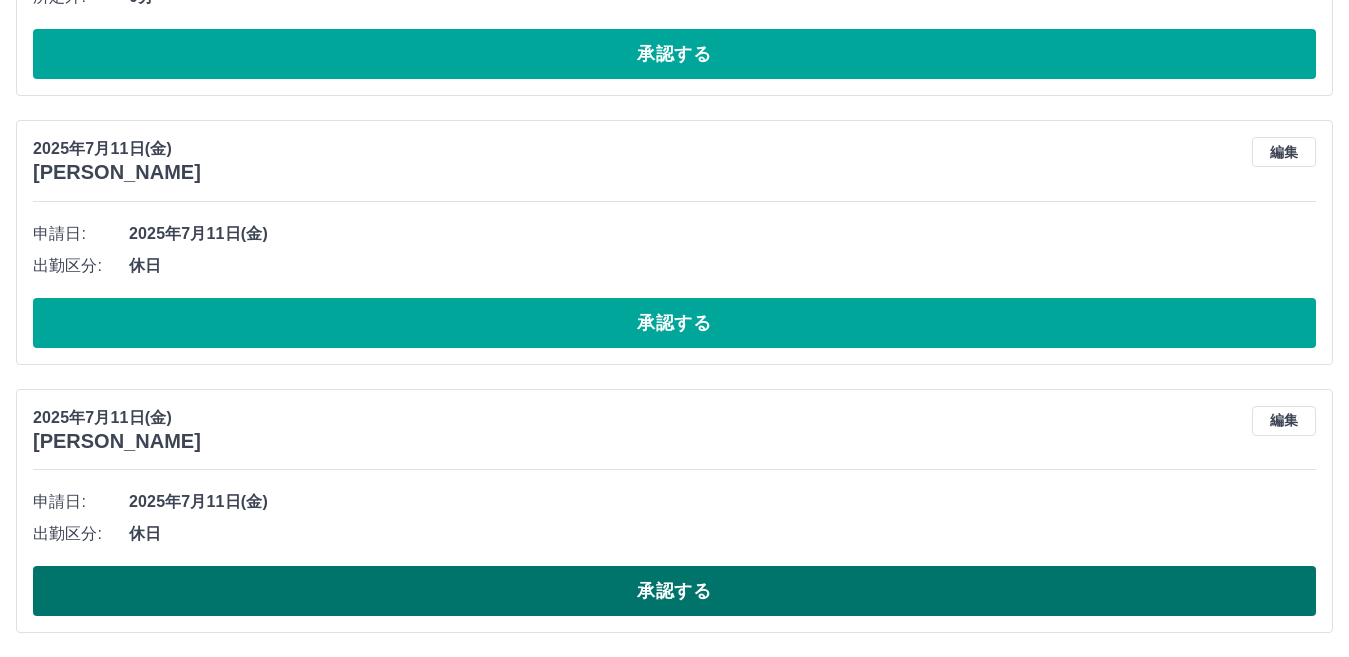 click on "承認する" at bounding box center (674, 591) 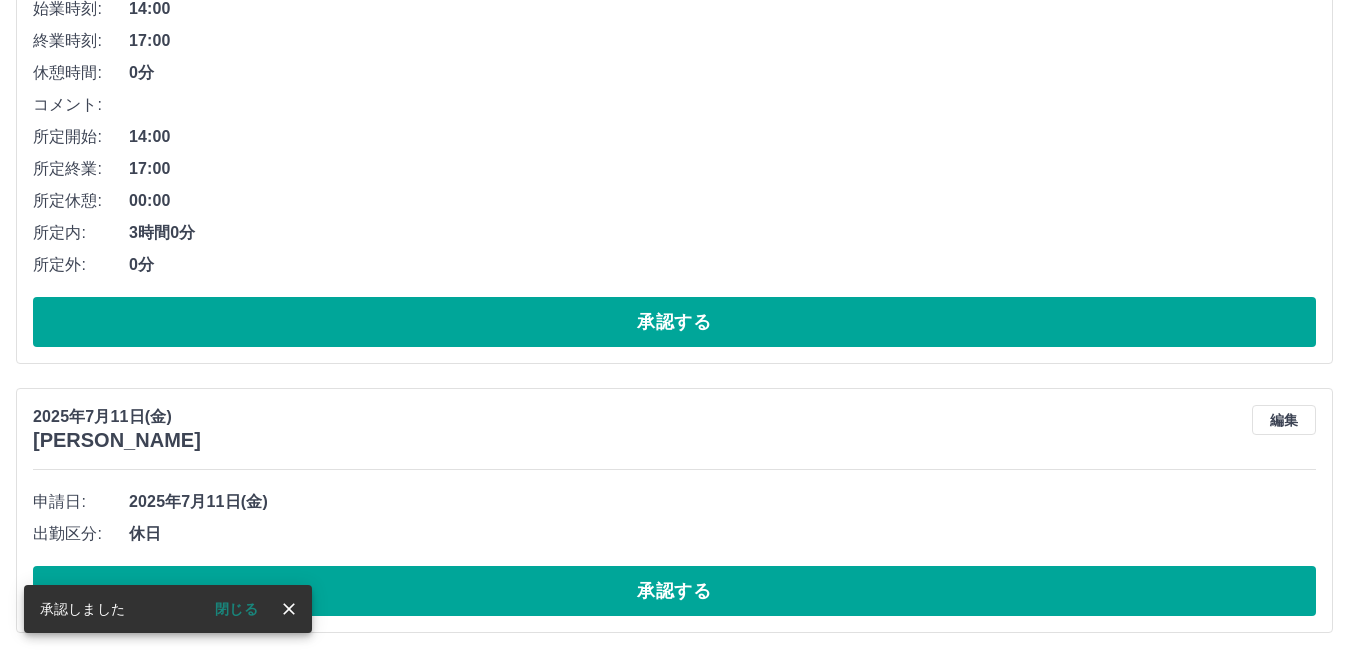 scroll, scrollTop: 2343, scrollLeft: 0, axis: vertical 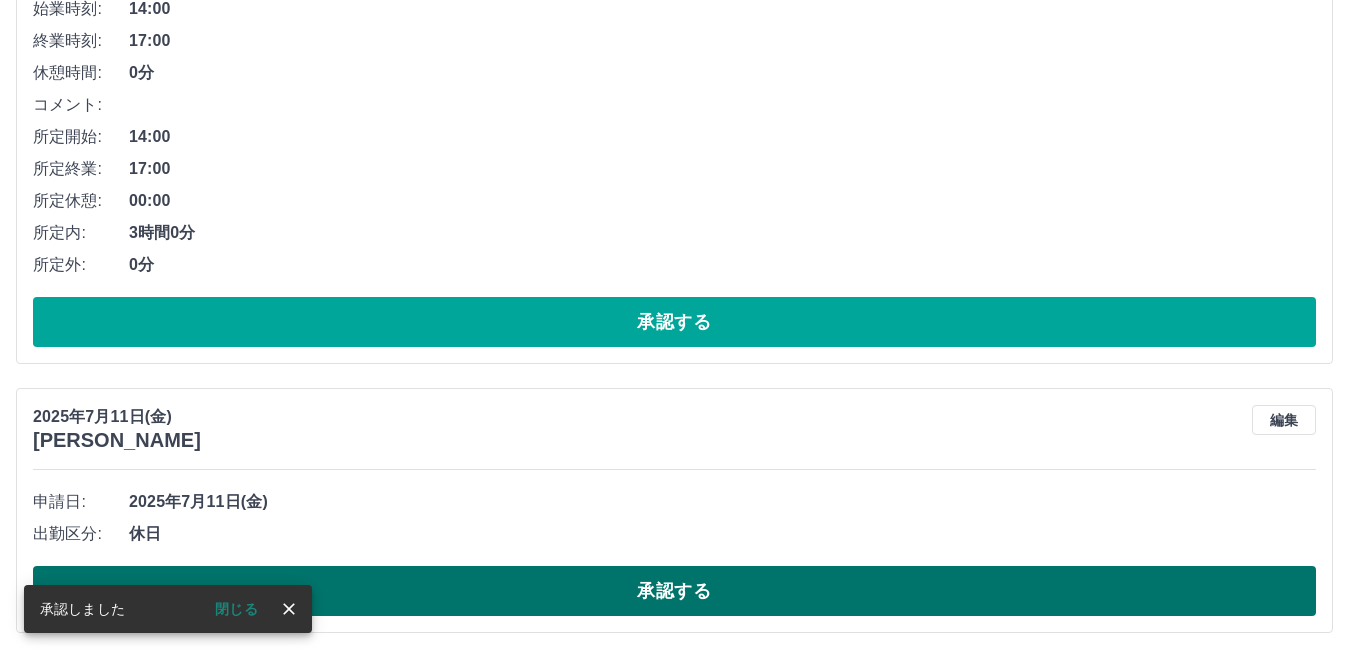 click on "承認する" at bounding box center (674, 591) 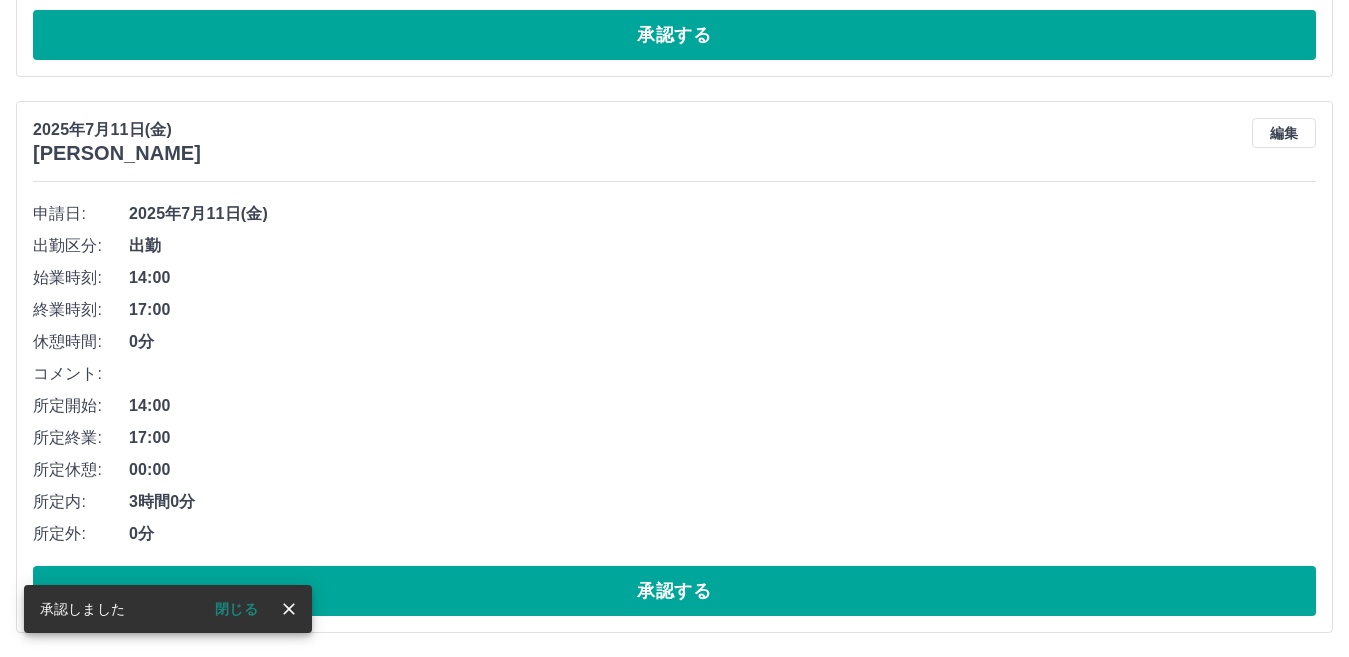 scroll, scrollTop: 2074, scrollLeft: 0, axis: vertical 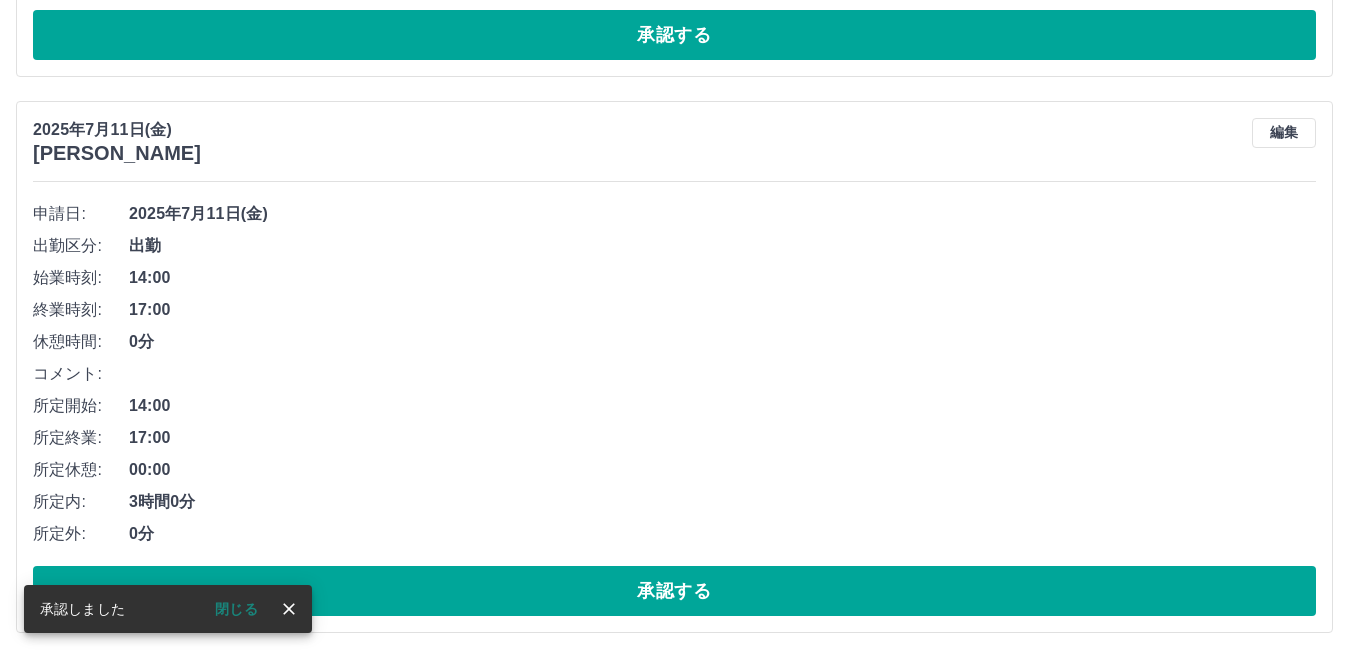 click on "承認する" at bounding box center [674, 591] 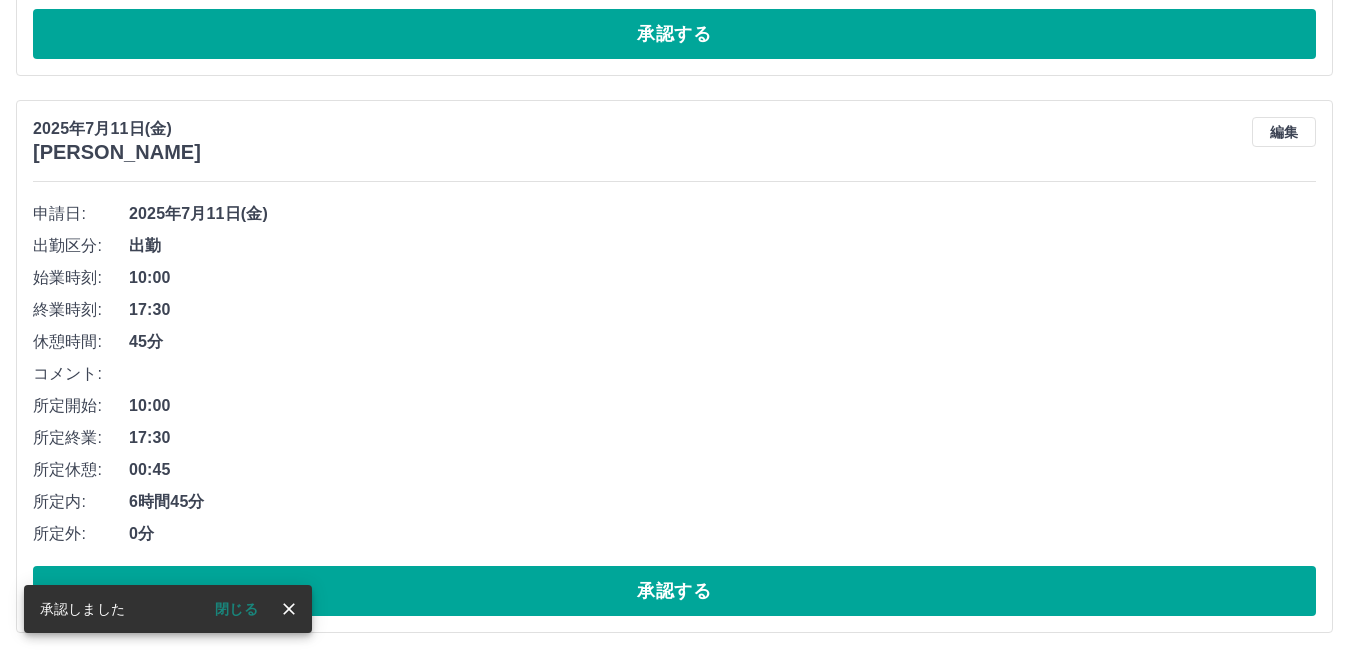 scroll, scrollTop: 962, scrollLeft: 0, axis: vertical 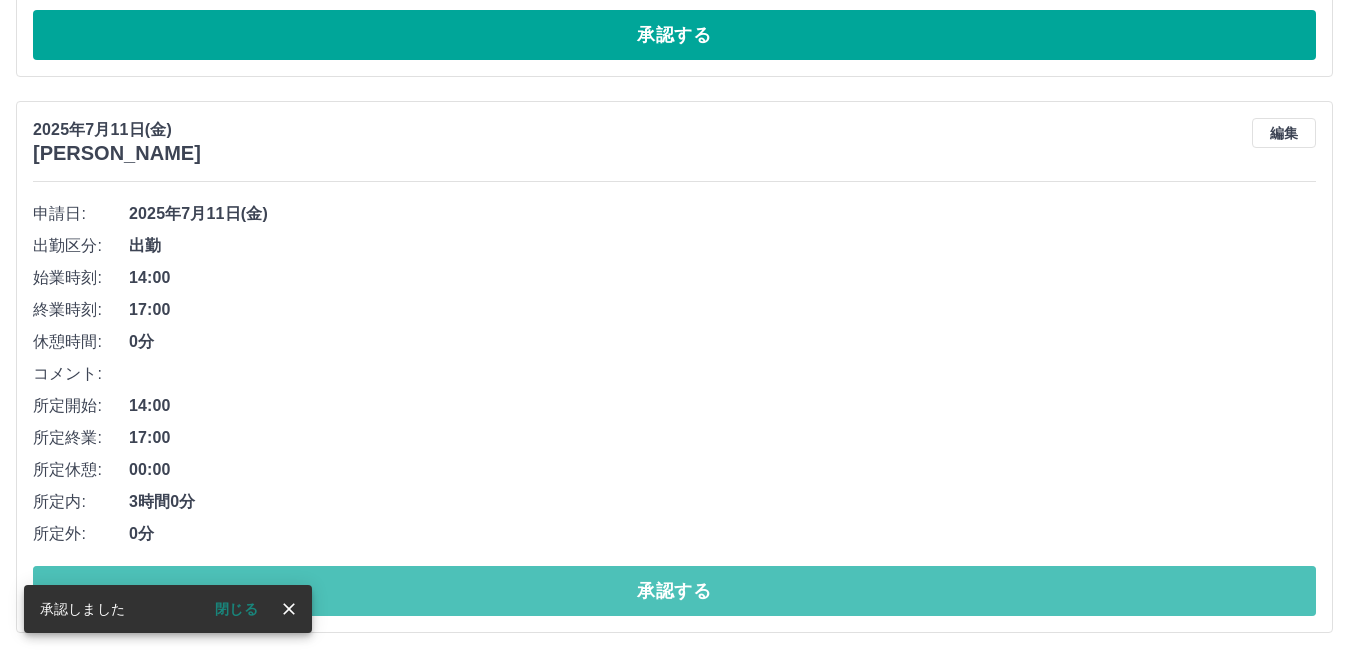 click on "承認する" at bounding box center [674, 591] 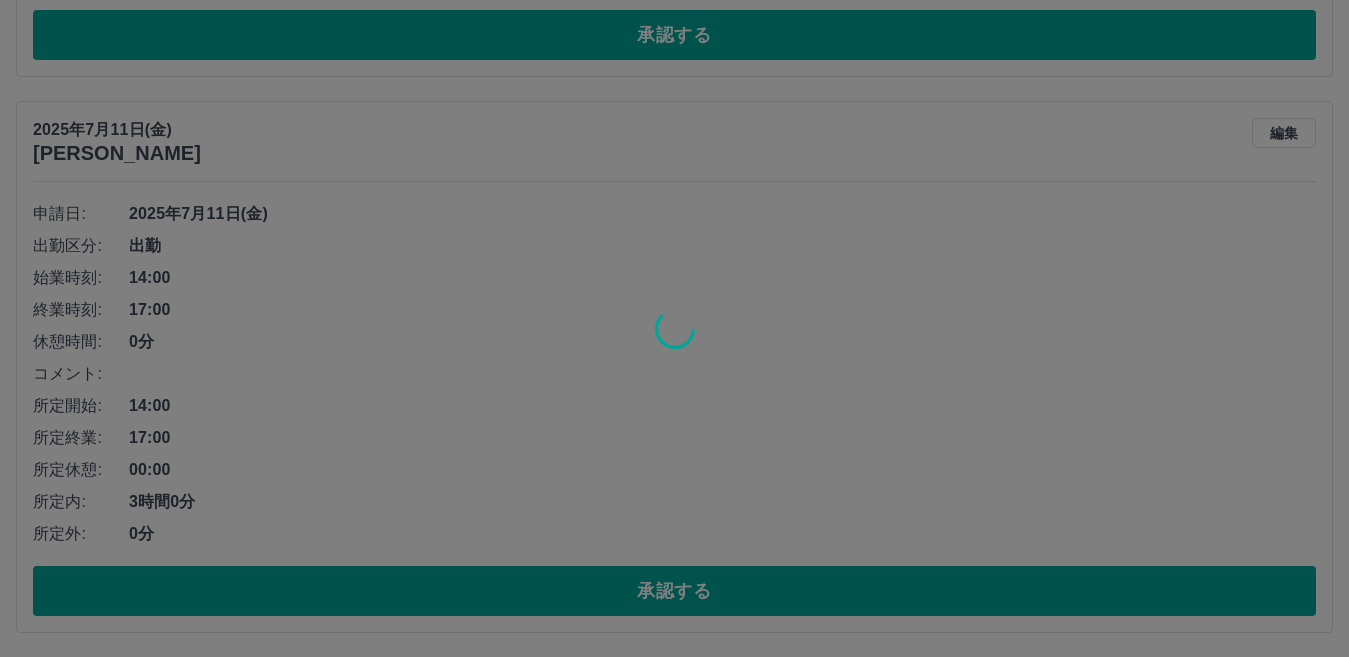 scroll, scrollTop: 0, scrollLeft: 0, axis: both 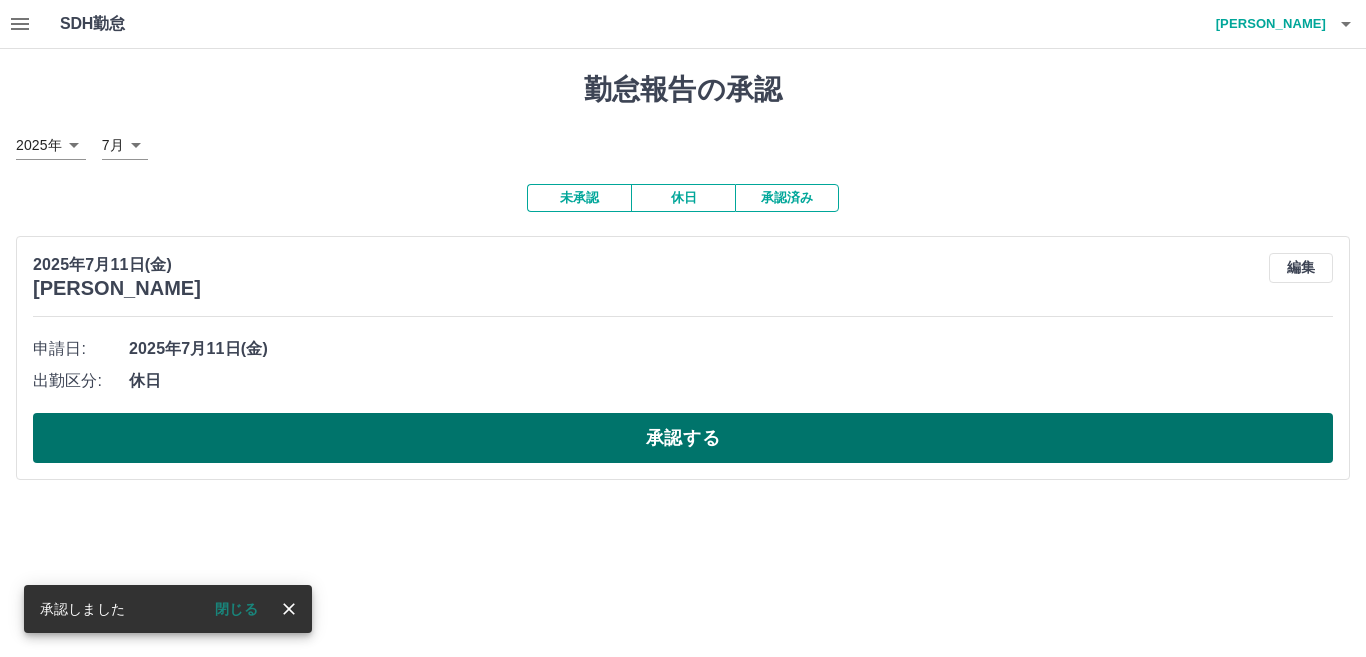 click on "承認する" at bounding box center [683, 438] 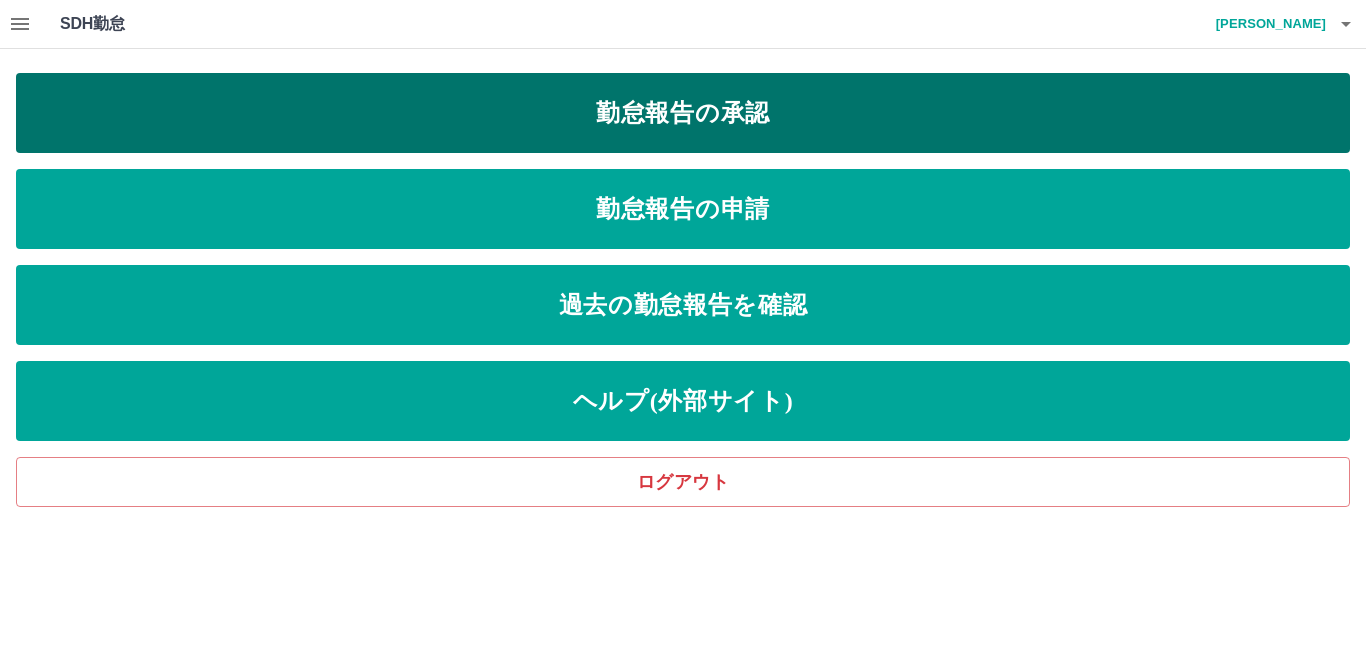 click on "勤怠報告の承認" at bounding box center (683, 113) 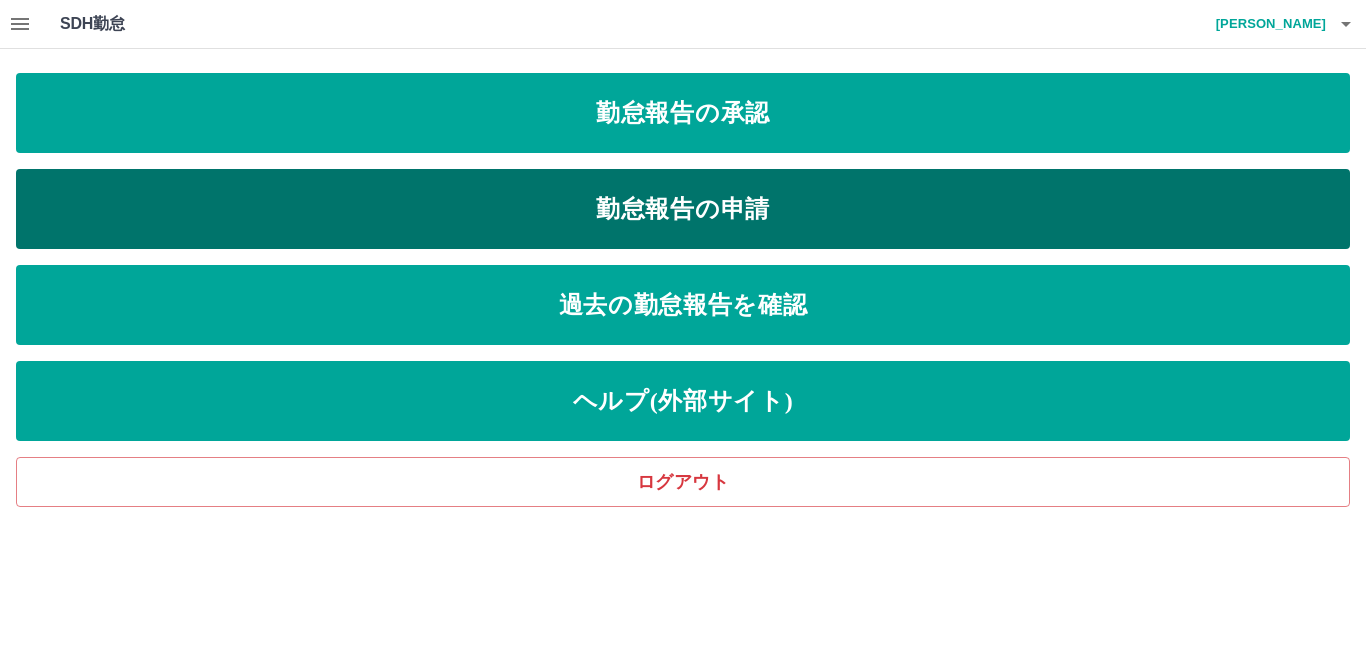 click on "勤怠報告の申請" at bounding box center [683, 209] 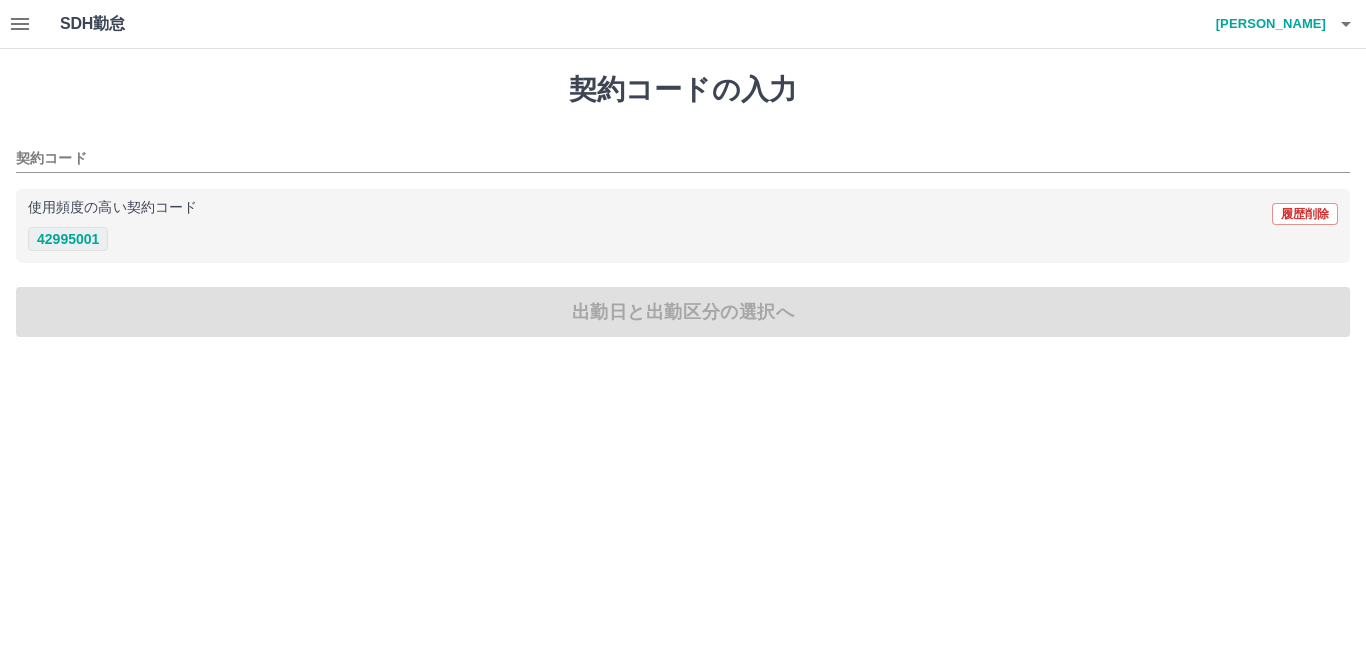 click on "42995001" at bounding box center [68, 239] 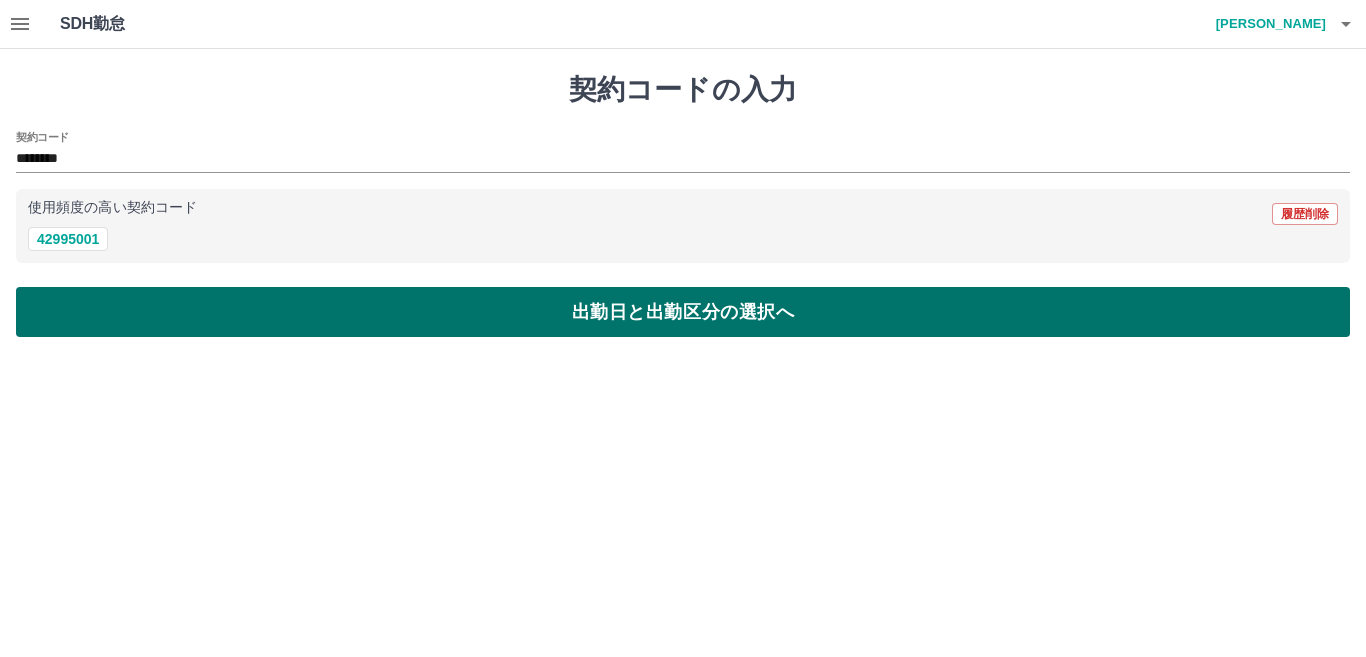 click on "出勤日と出勤区分の選択へ" at bounding box center [683, 312] 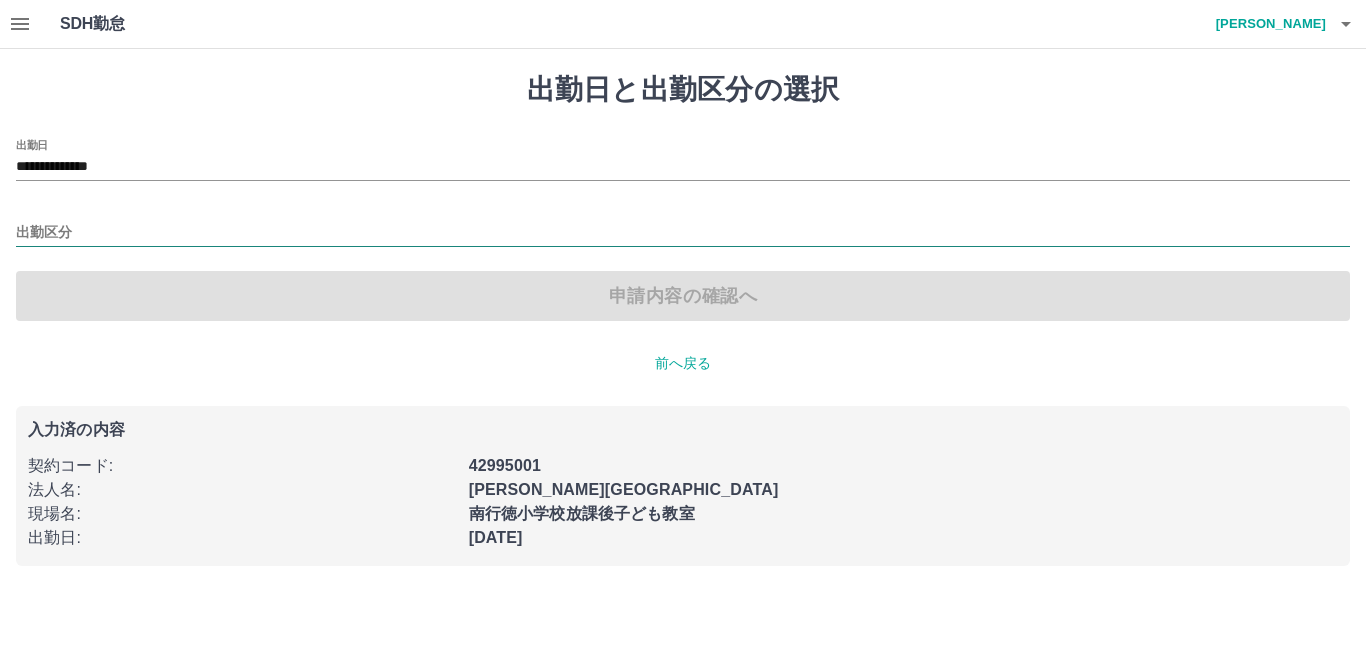 click on "出勤区分" at bounding box center (683, 233) 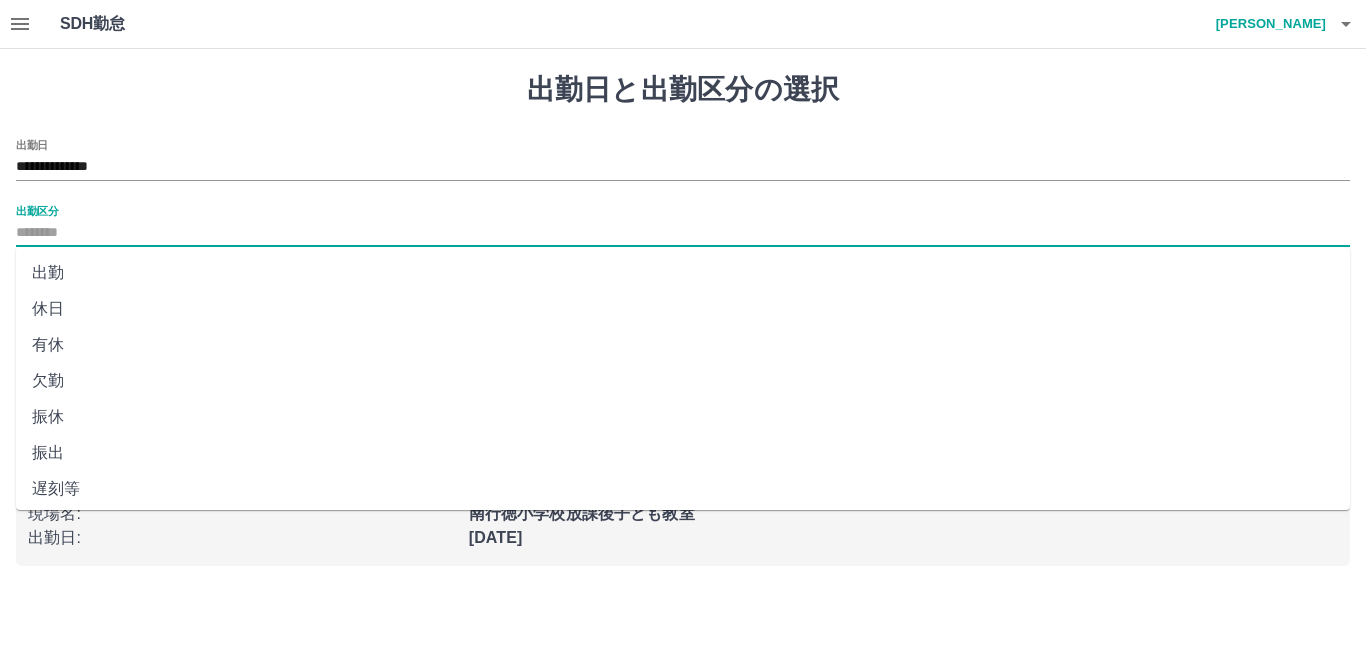 click on "出勤" at bounding box center (683, 273) 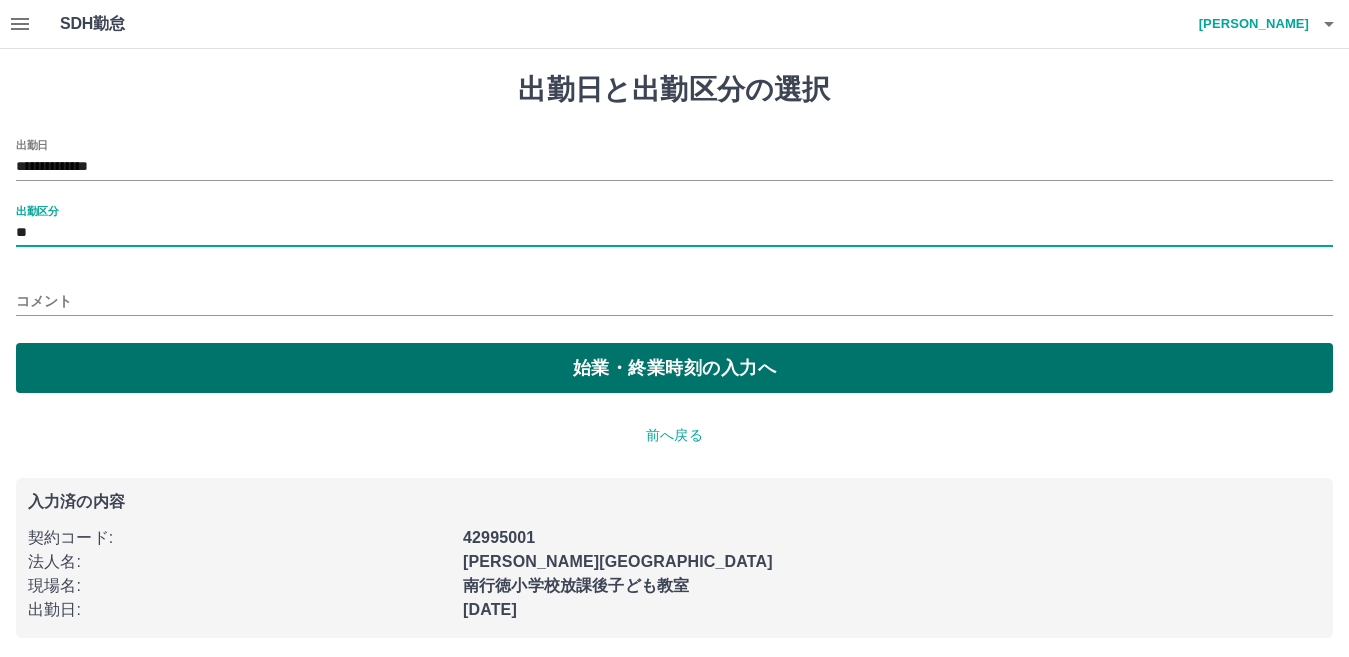 click on "始業・終業時刻の入力へ" at bounding box center [674, 368] 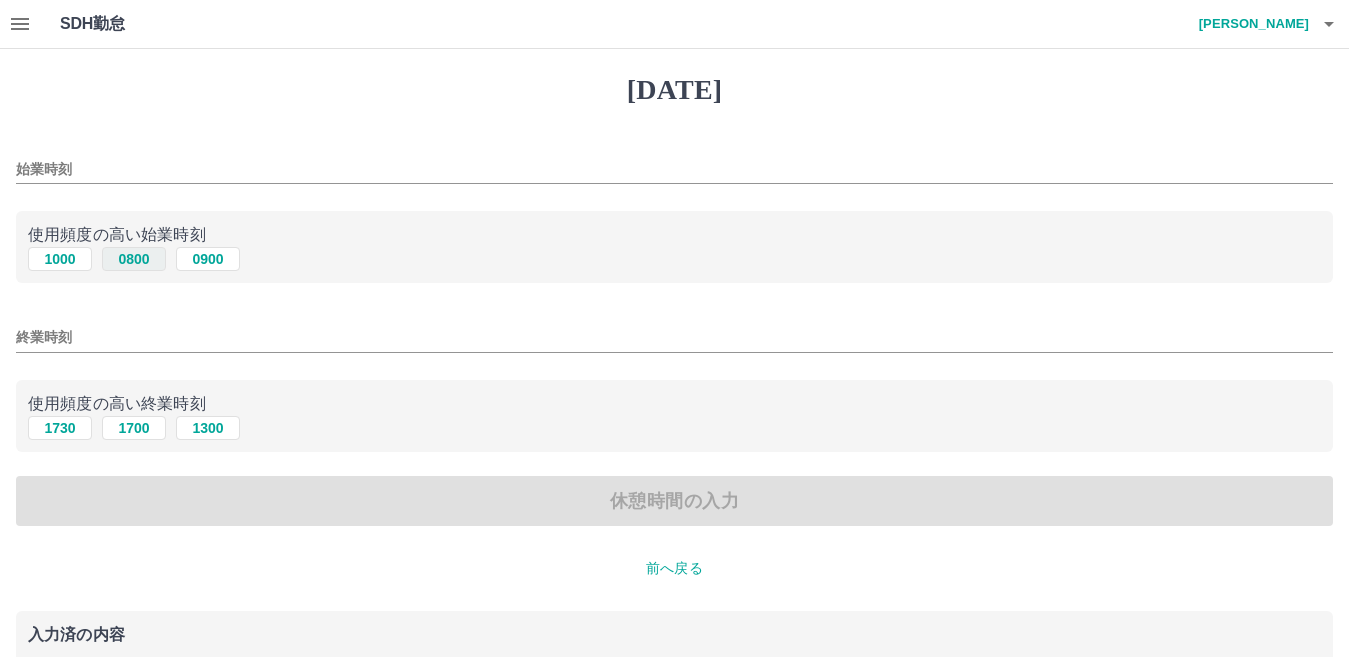click on "0800" at bounding box center (134, 259) 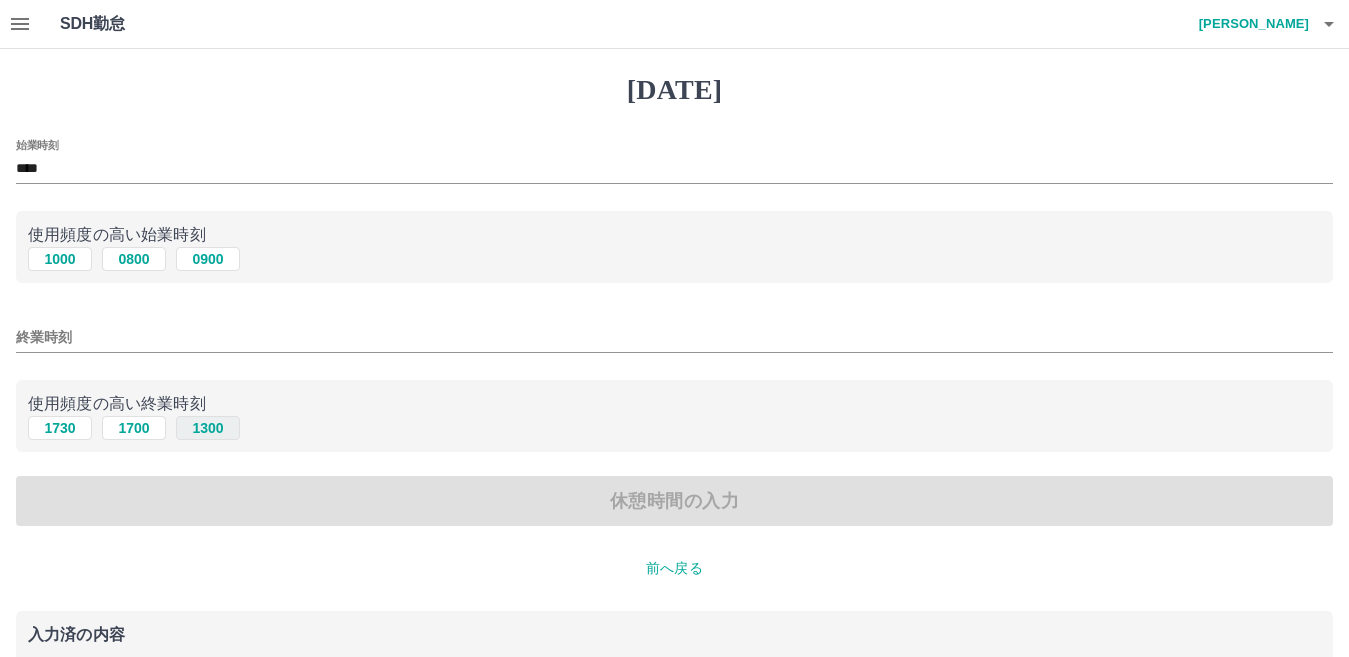 click on "1300" at bounding box center (208, 428) 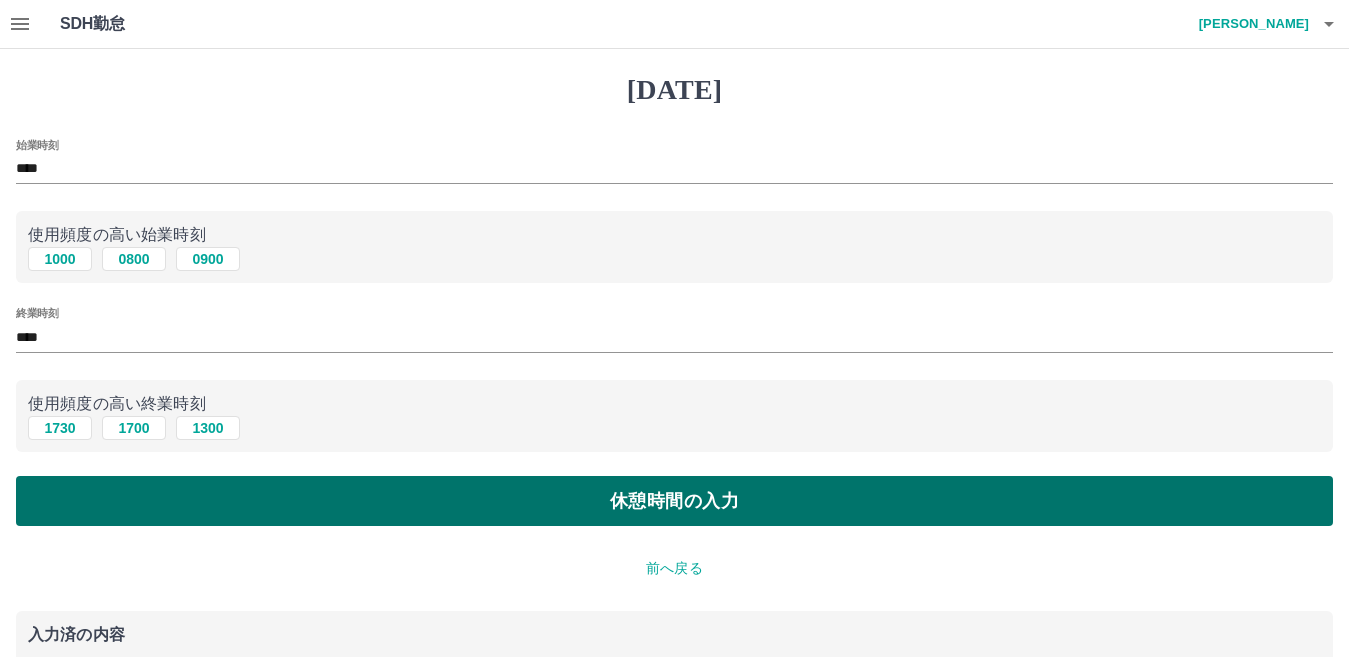 click on "休憩時間の入力" at bounding box center [674, 501] 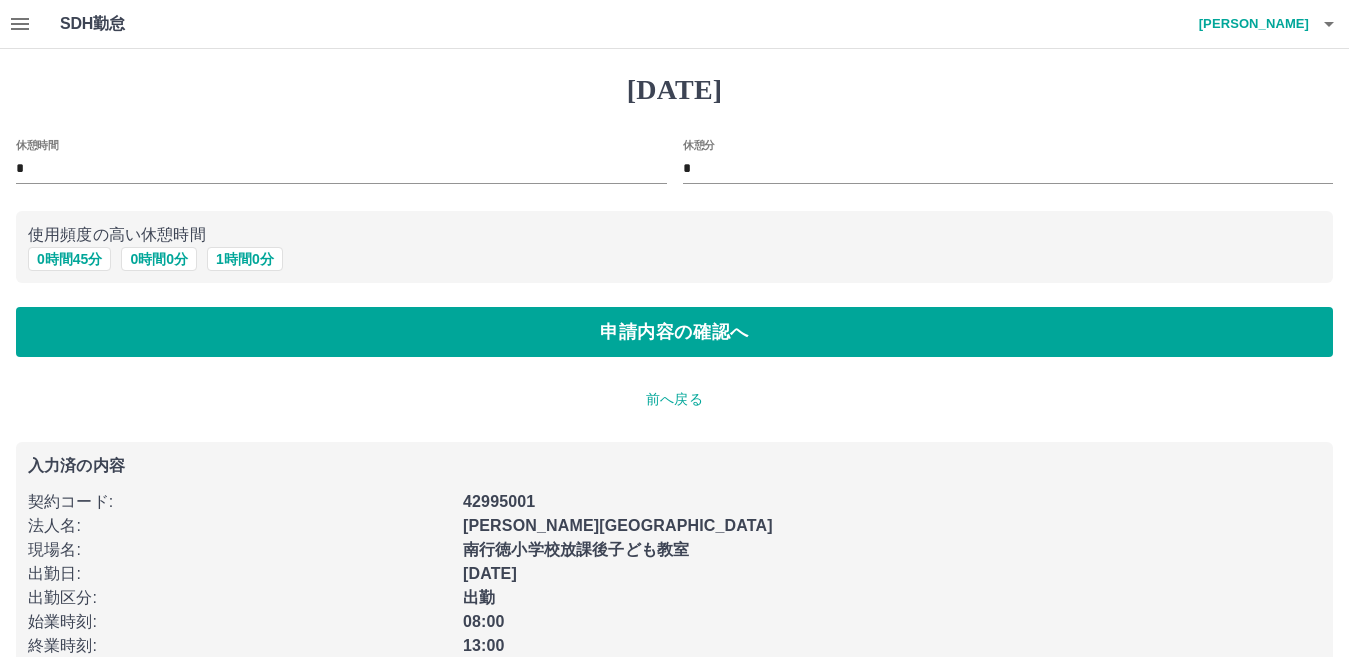 scroll, scrollTop: 42, scrollLeft: 0, axis: vertical 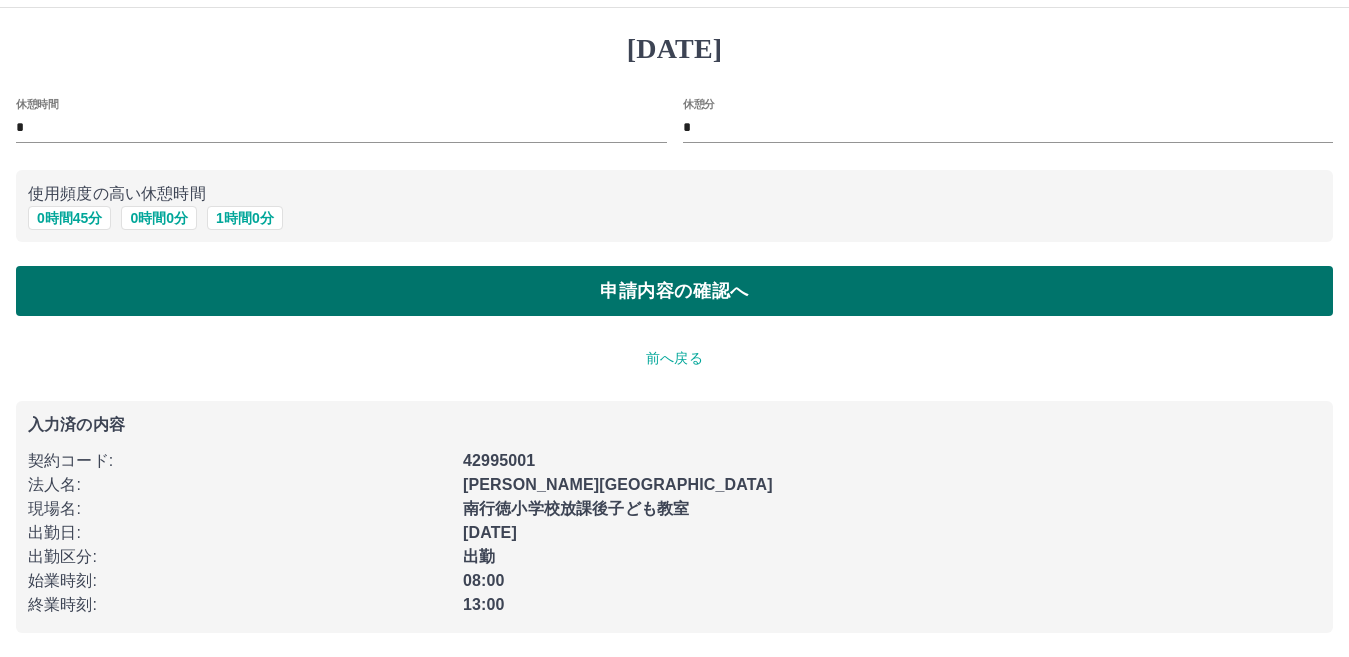click on "申請内容の確認へ" at bounding box center (674, 291) 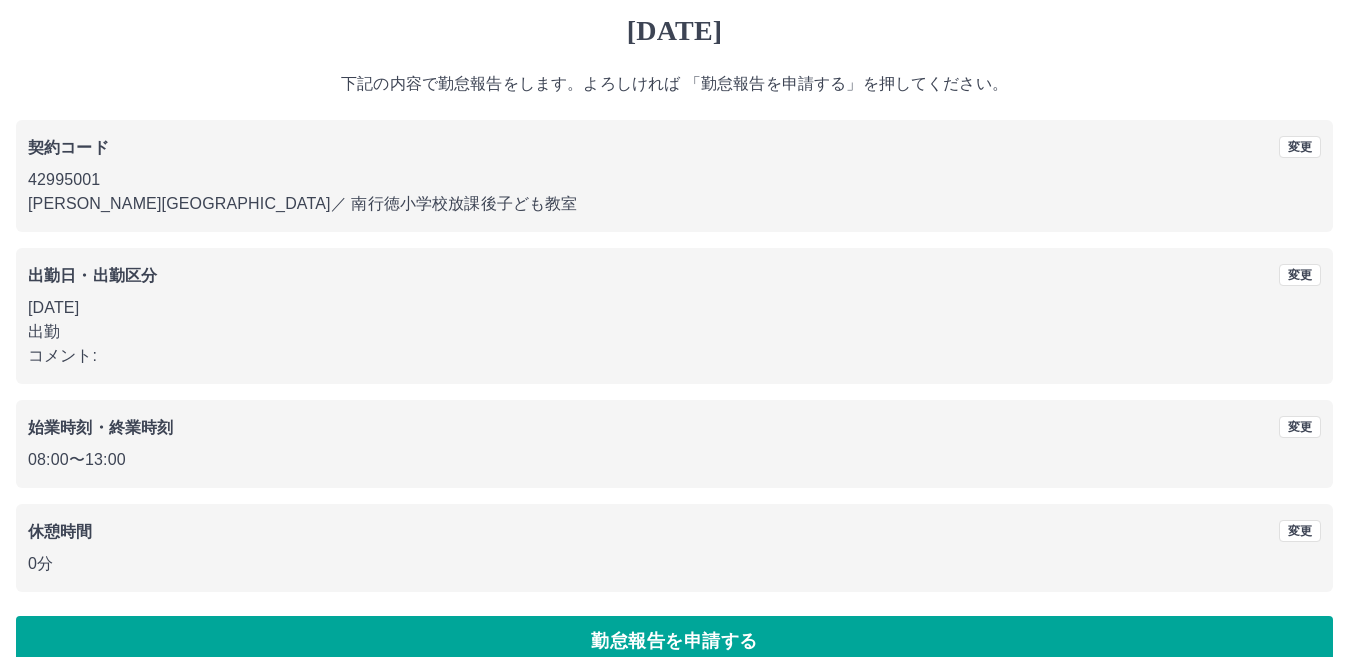 scroll, scrollTop: 92, scrollLeft: 0, axis: vertical 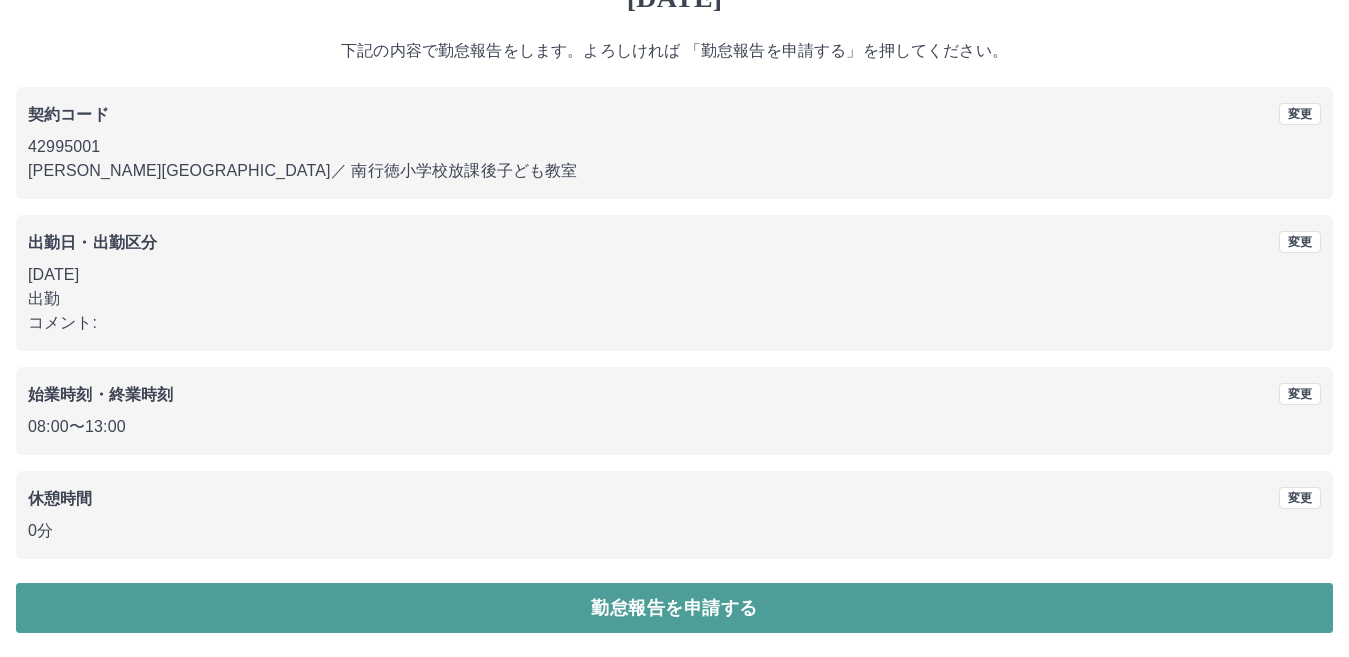 click on "勤怠報告を申請する" at bounding box center (674, 608) 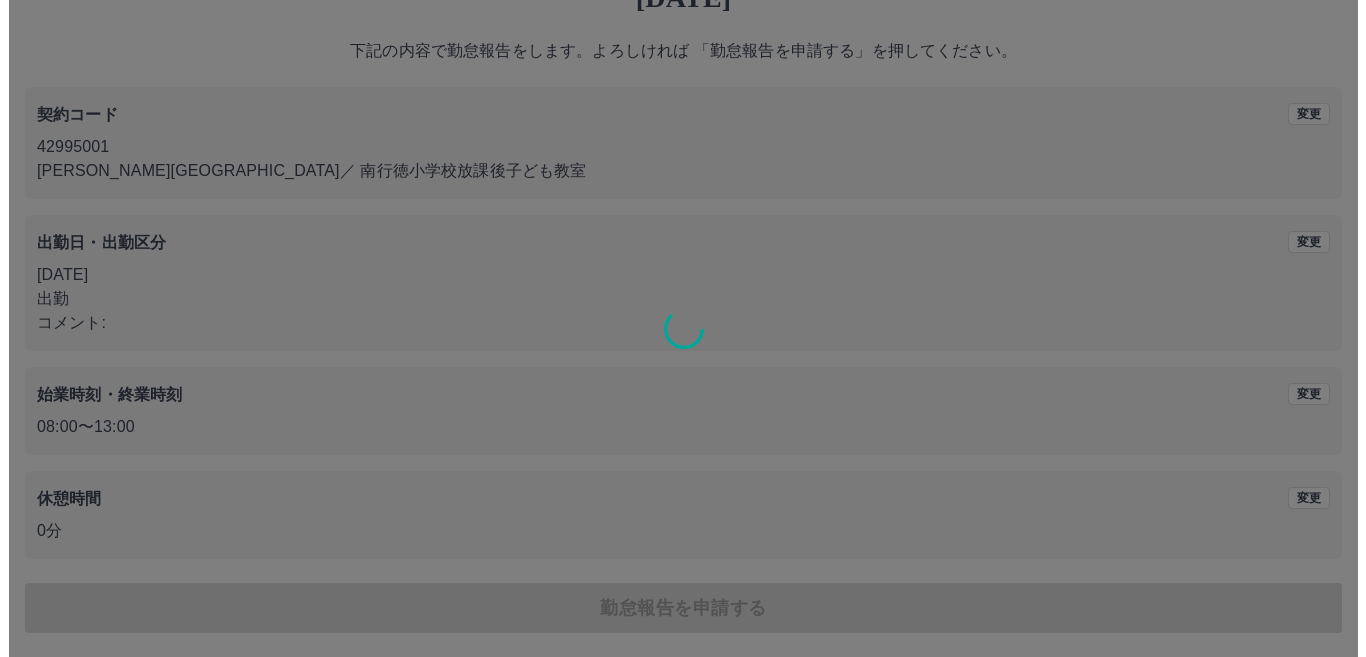scroll, scrollTop: 0, scrollLeft: 0, axis: both 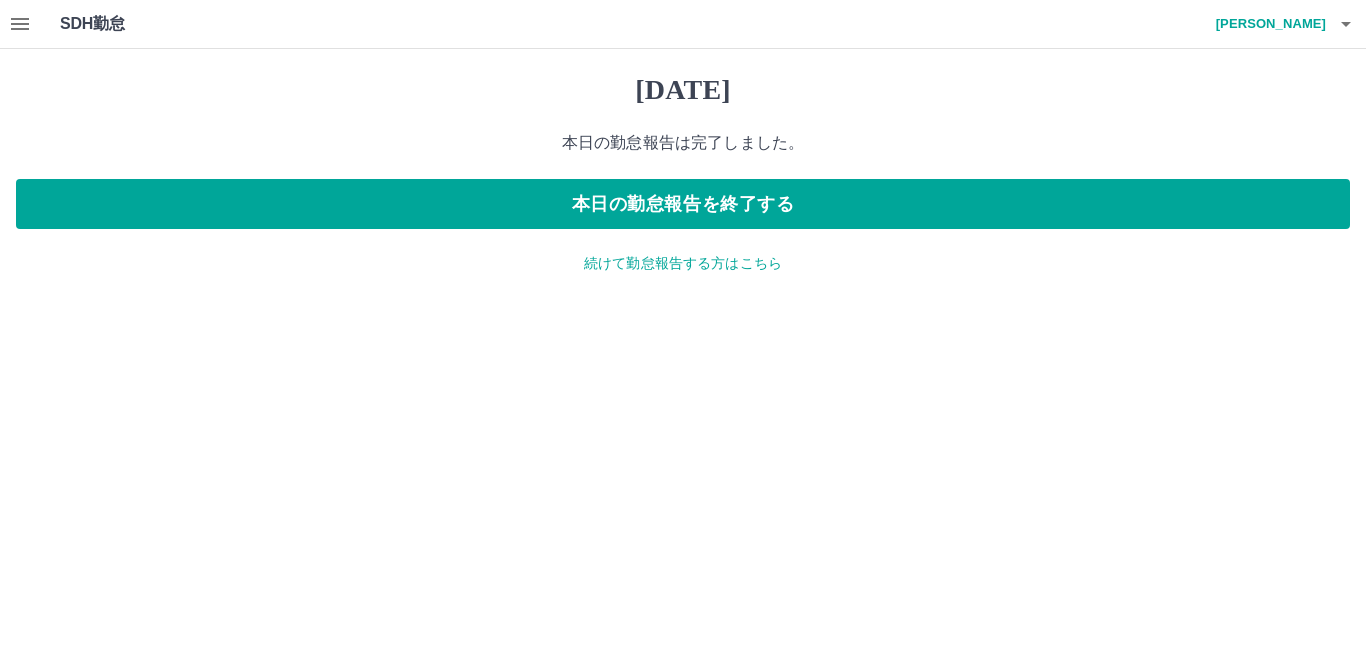 click on "続けて勤怠報告する方はこちら" at bounding box center (683, 263) 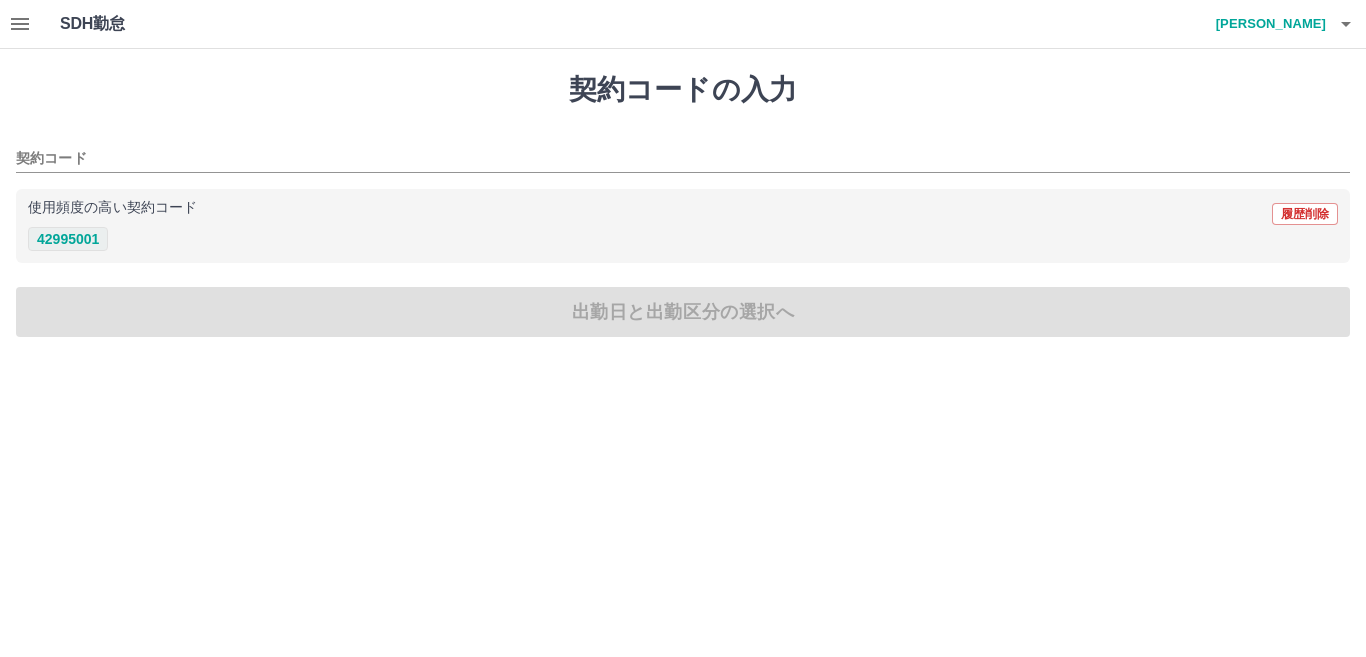 click on "42995001" at bounding box center (68, 239) 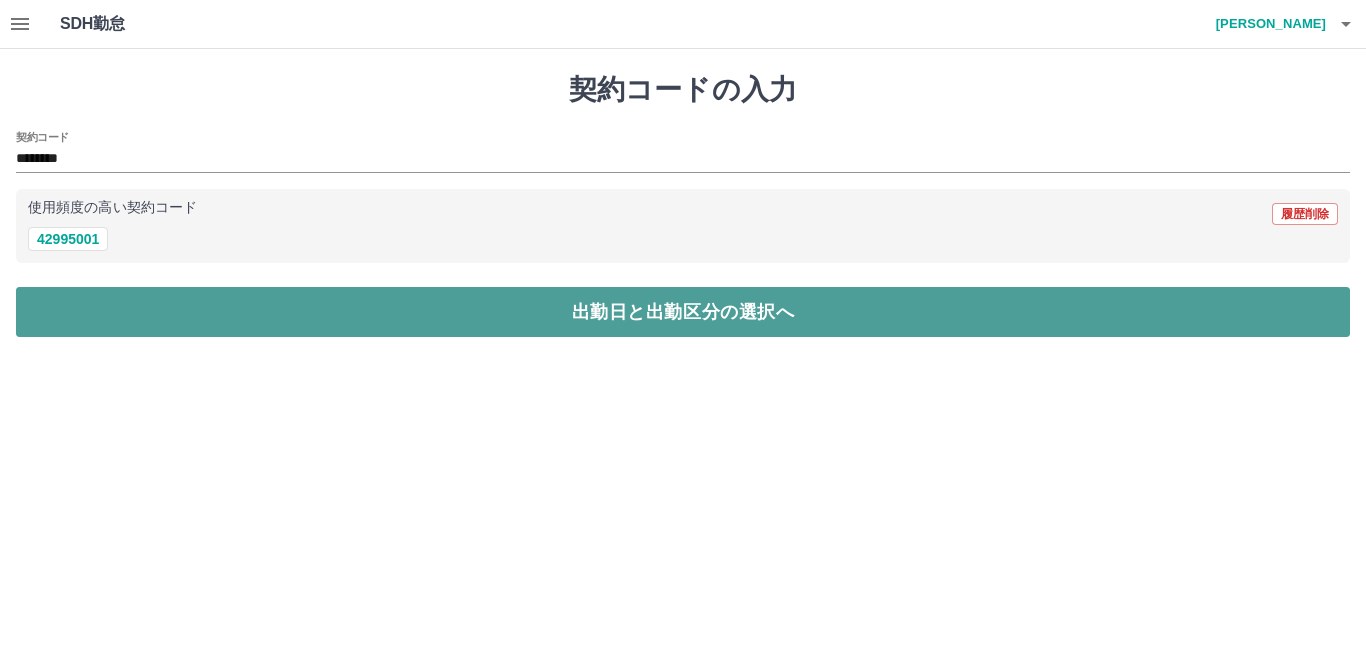 click on "出勤日と出勤区分の選択へ" at bounding box center [683, 312] 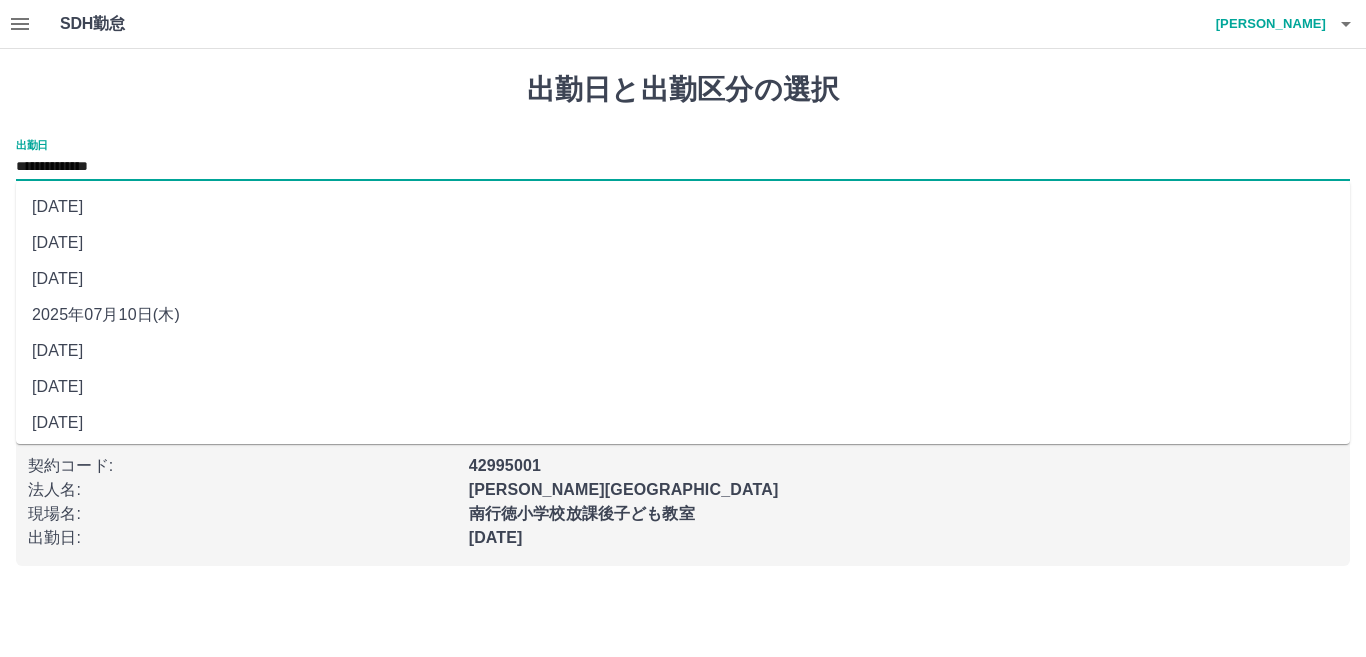 click on "**********" at bounding box center [683, 167] 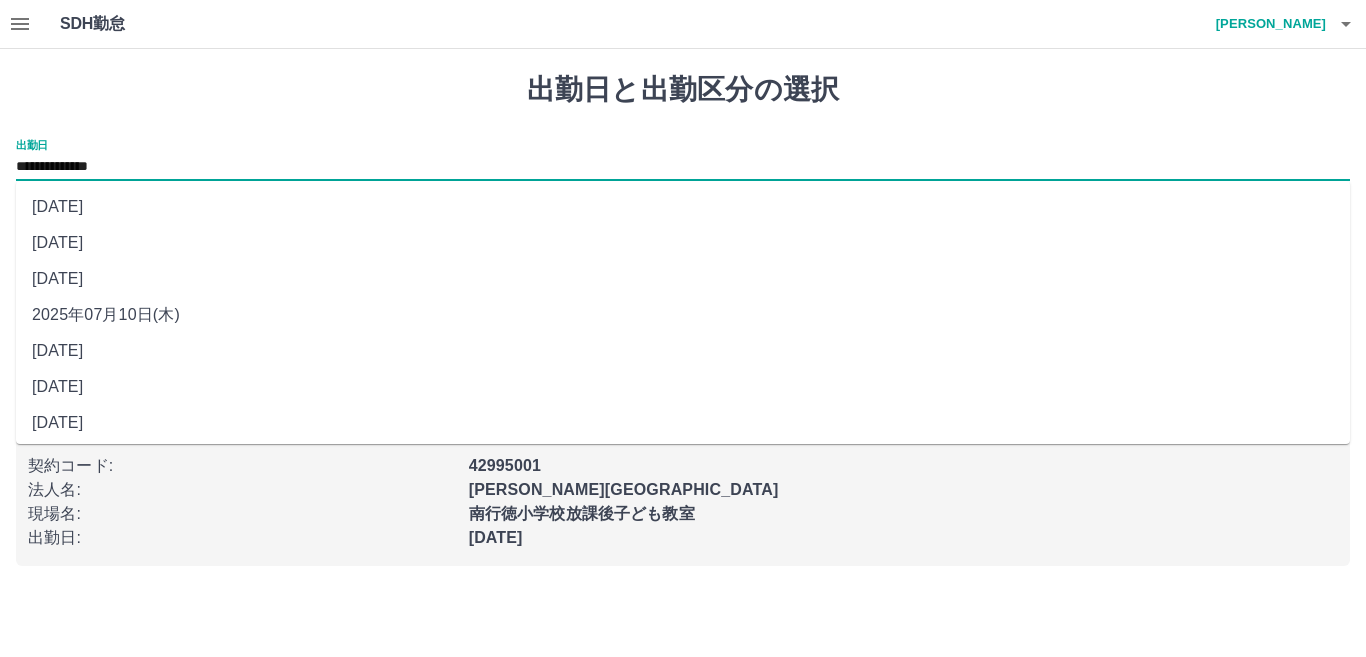 click on "2025年07月13日(日)" at bounding box center (683, 207) 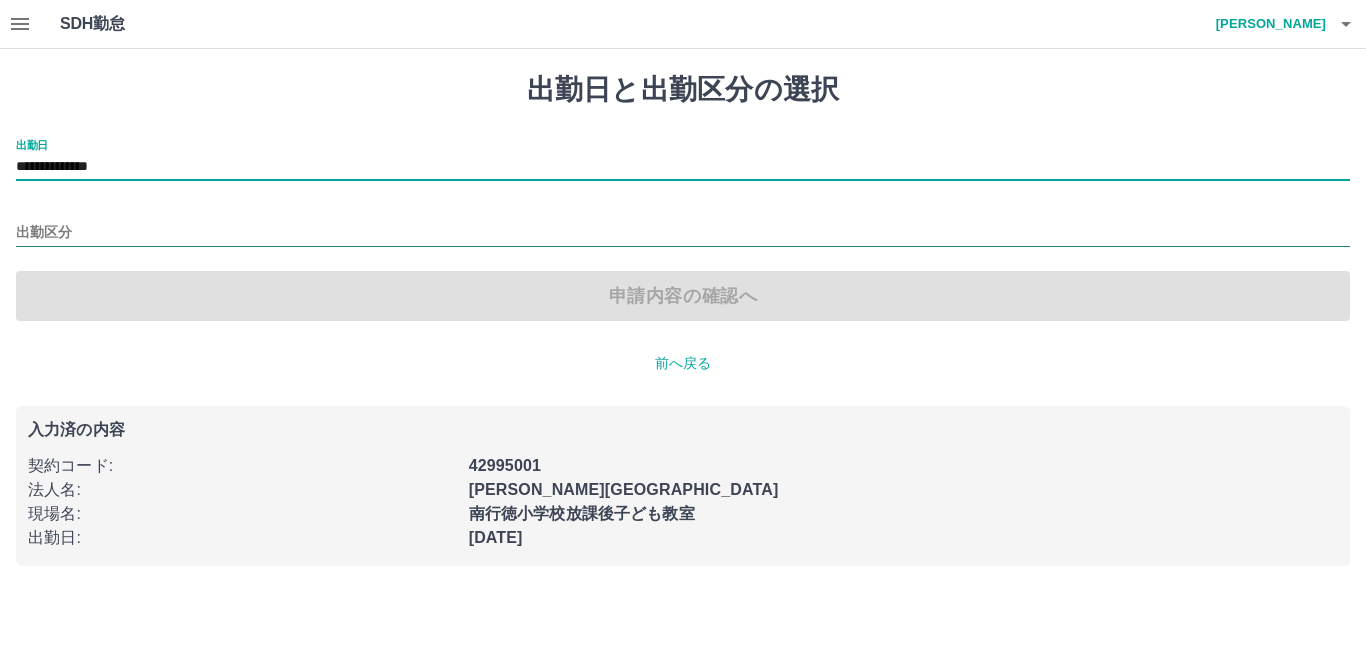 drag, startPoint x: 175, startPoint y: 206, endPoint x: 176, endPoint y: 222, distance: 16.03122 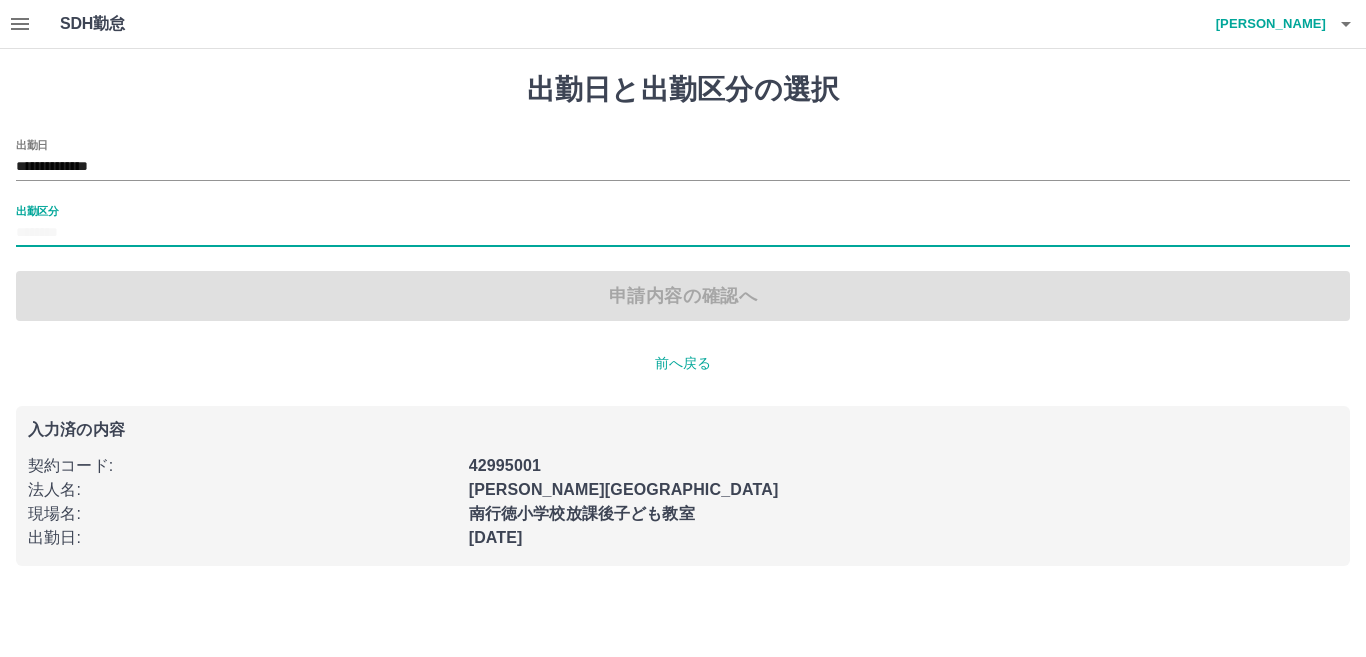 click on "出勤区分" at bounding box center [683, 233] 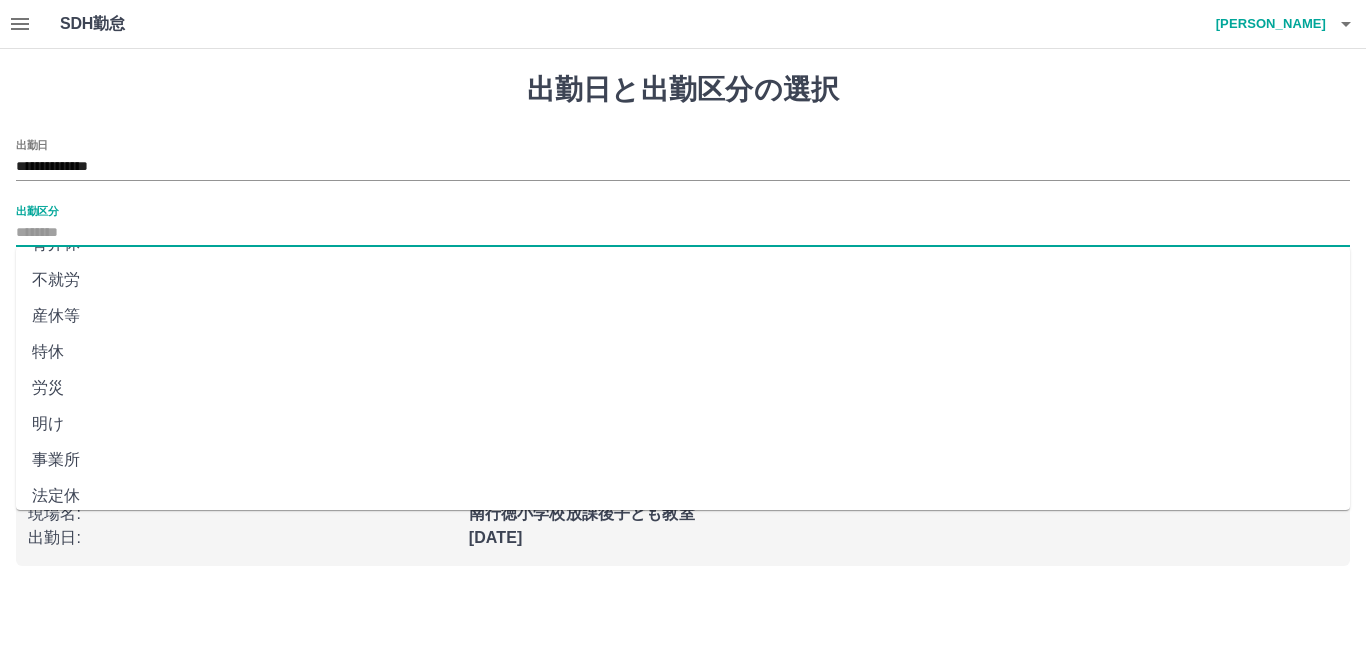 scroll, scrollTop: 401, scrollLeft: 0, axis: vertical 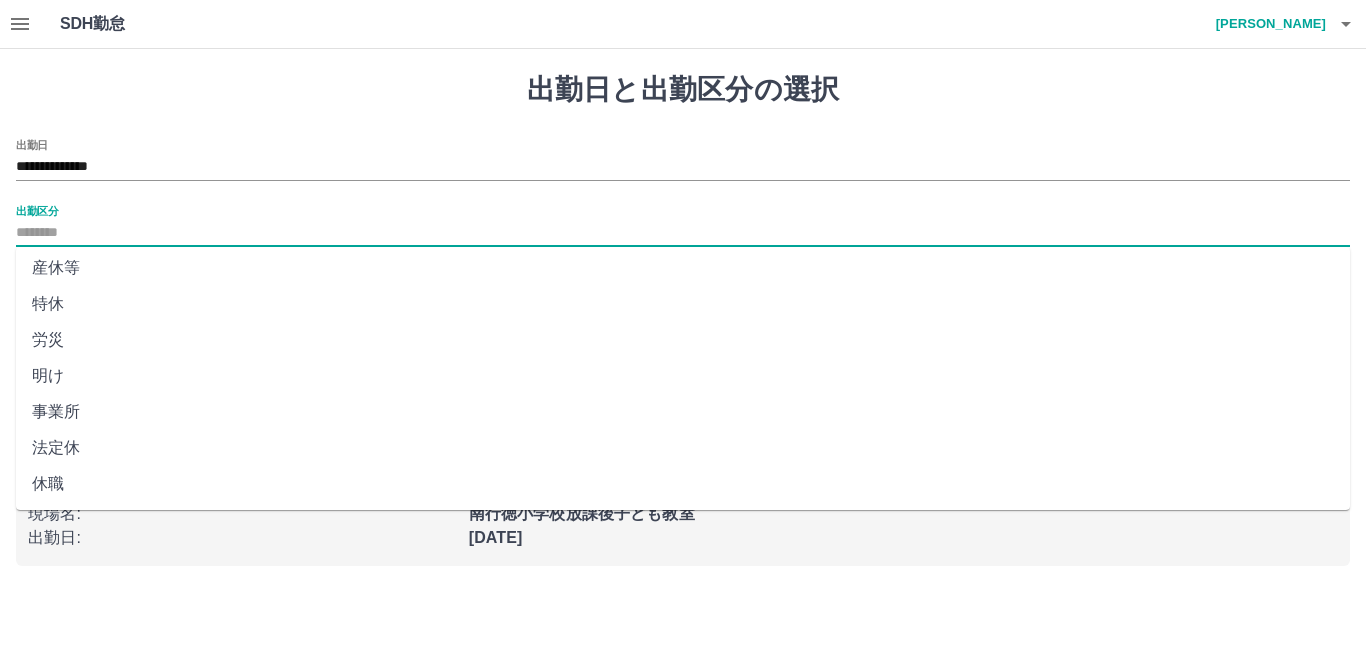 click on "法定休" at bounding box center [683, 448] 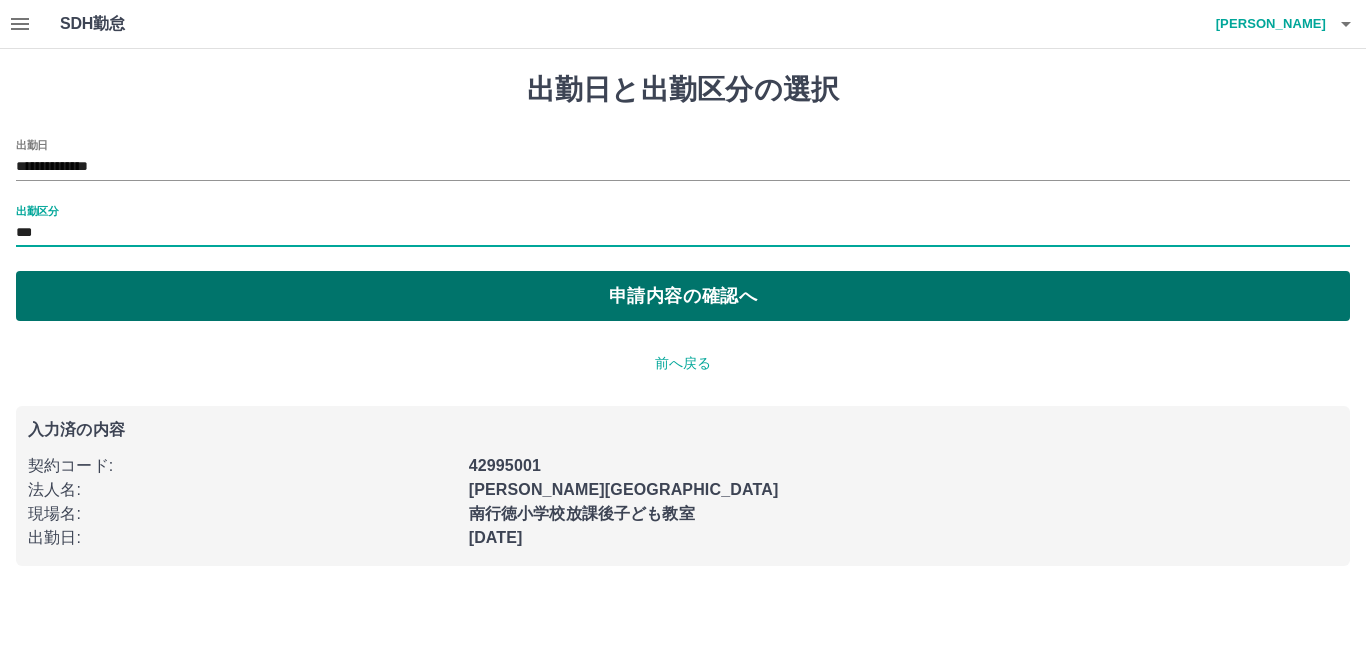 click on "申請内容の確認へ" at bounding box center (683, 296) 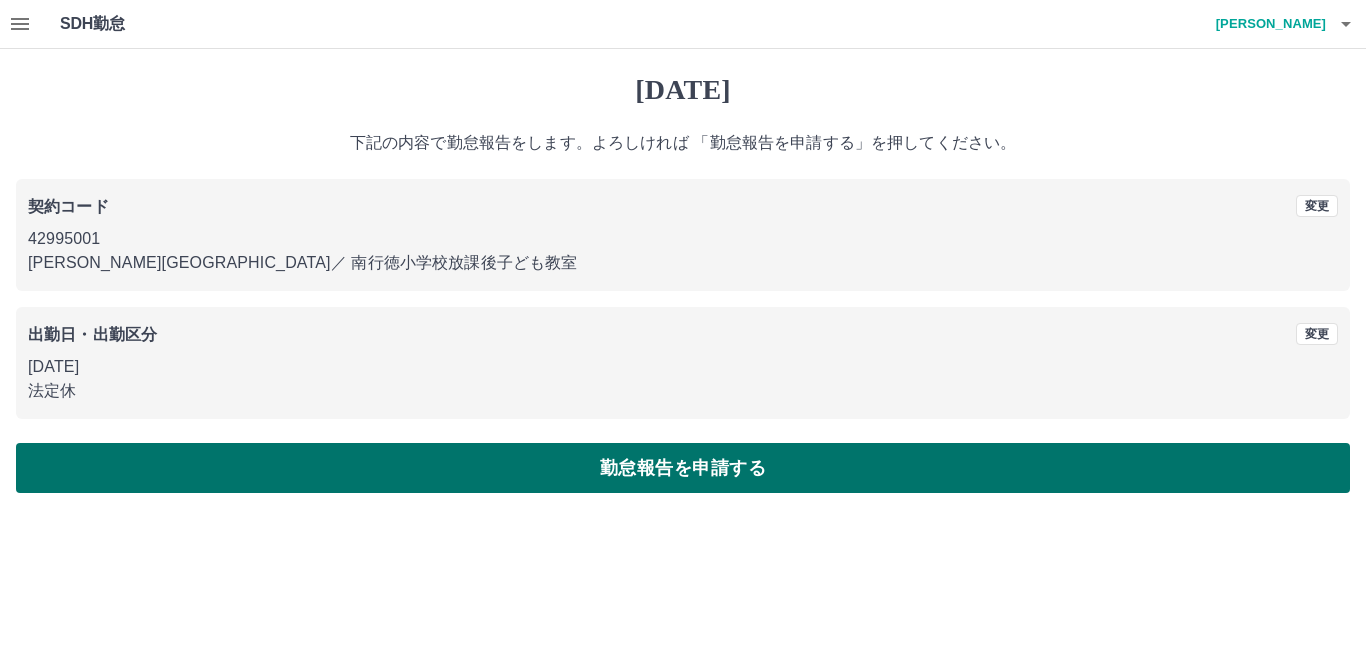 click on "勤怠報告を申請する" at bounding box center (683, 468) 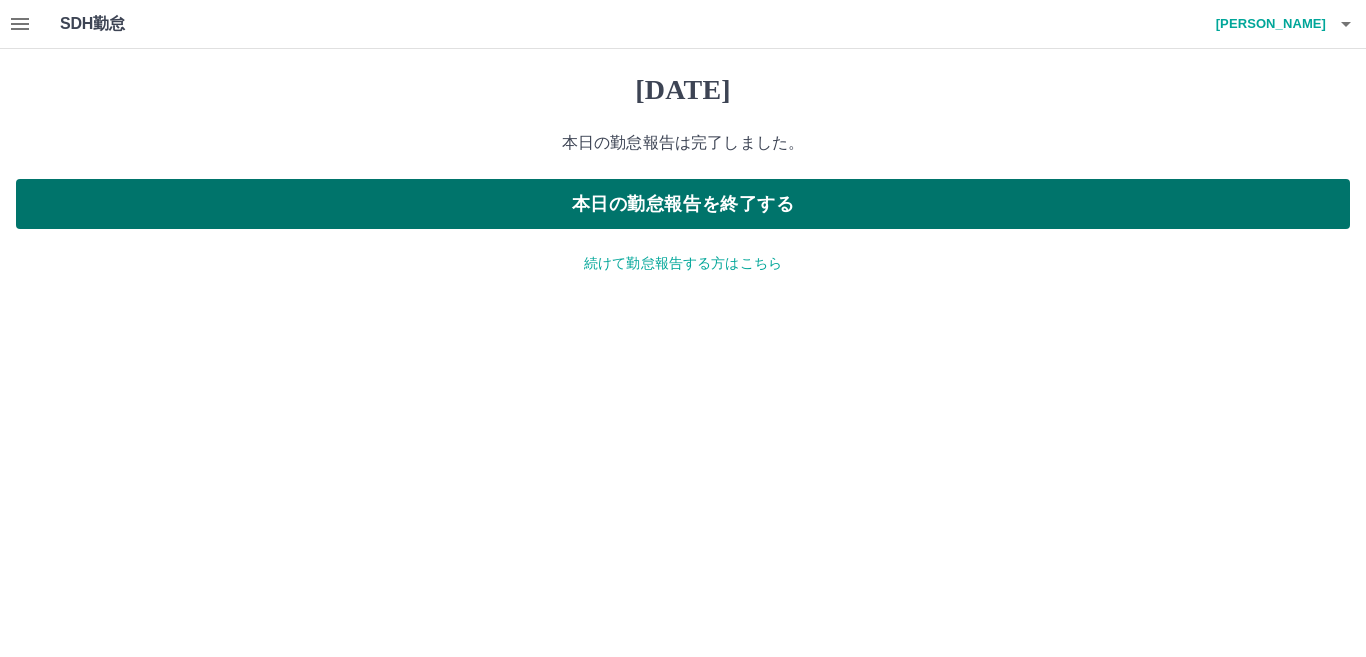 click on "本日の勤怠報告を終了する" at bounding box center (683, 204) 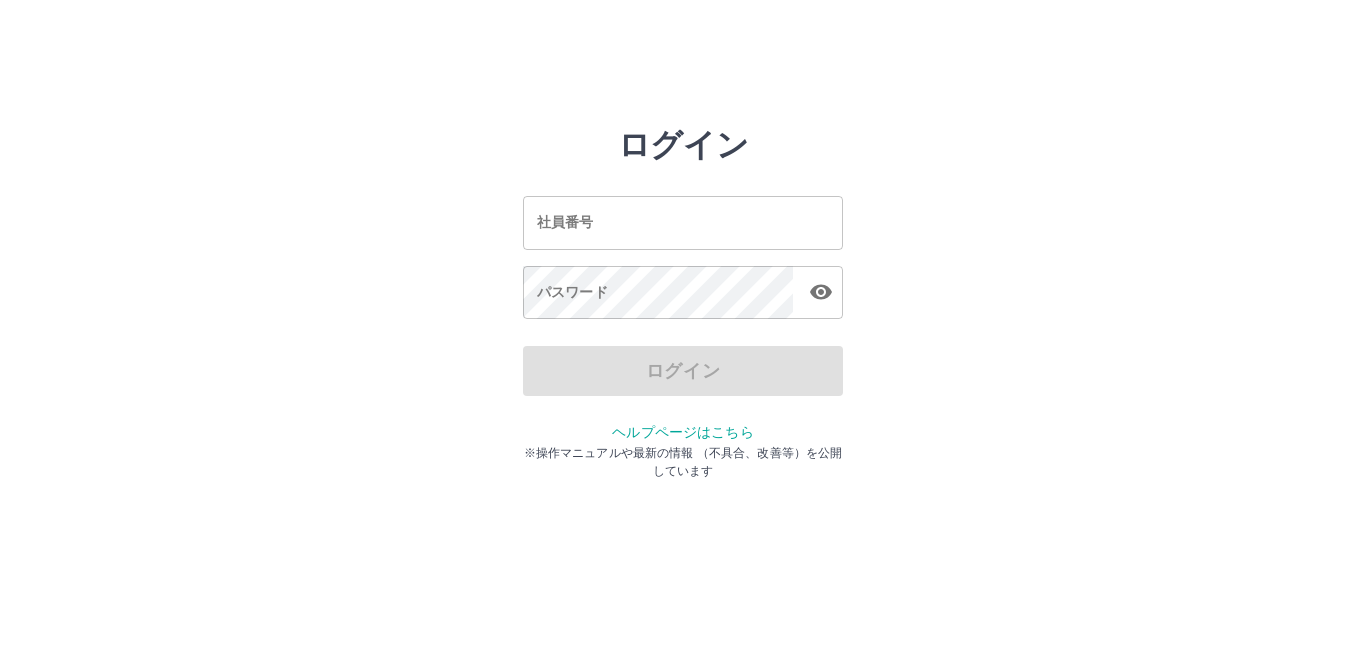 scroll, scrollTop: 0, scrollLeft: 0, axis: both 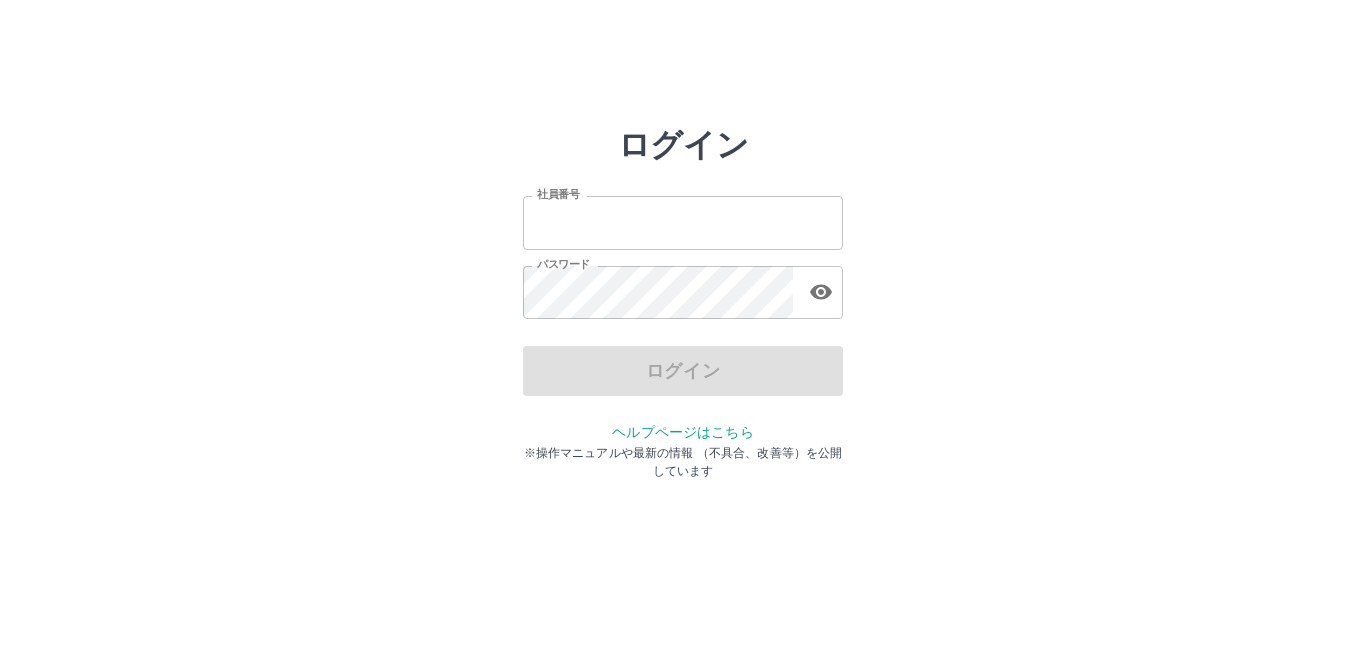 type on "*******" 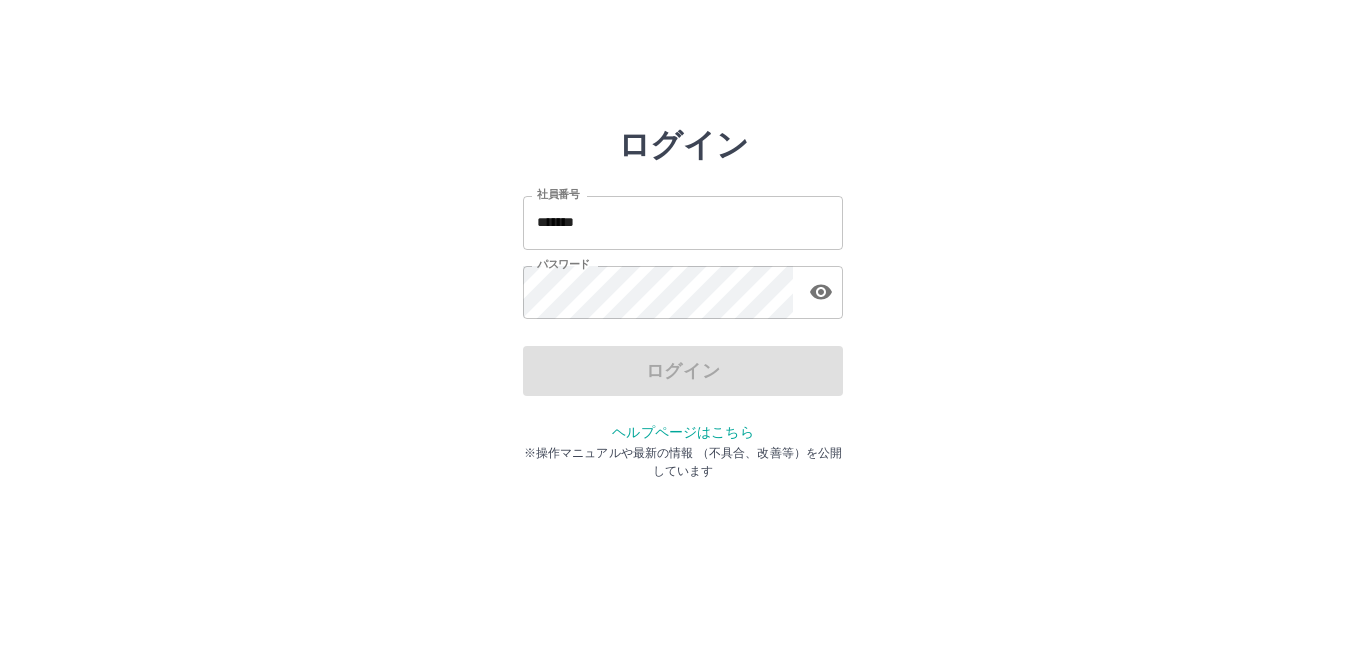 click on "ログイン" at bounding box center [683, 371] 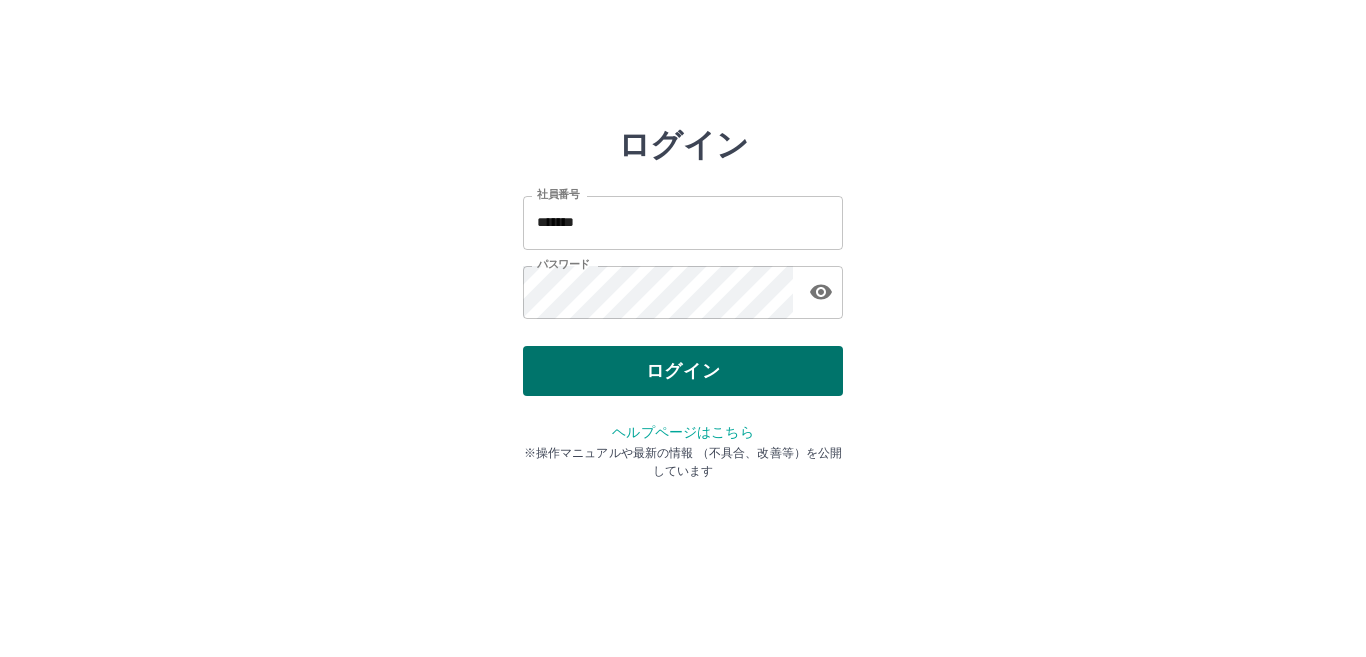 click on "ログイン" at bounding box center (683, 371) 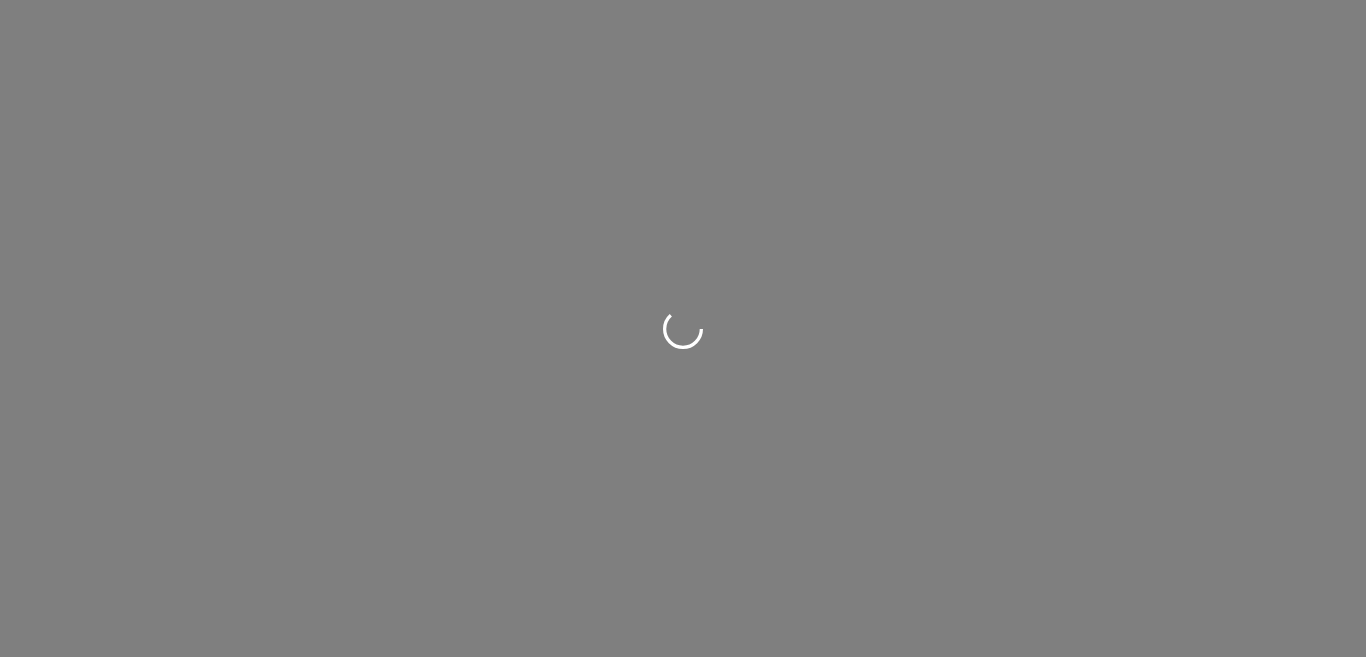 scroll, scrollTop: 0, scrollLeft: 0, axis: both 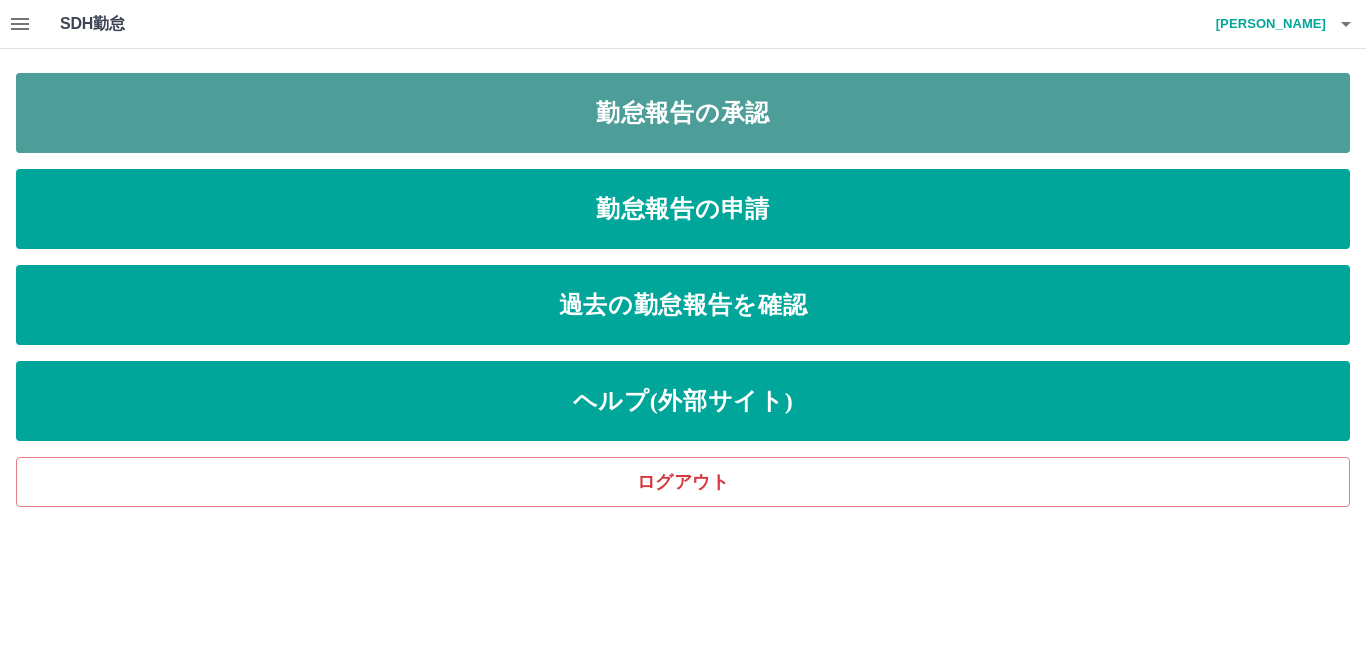 click on "勤怠報告の承認" at bounding box center (683, 113) 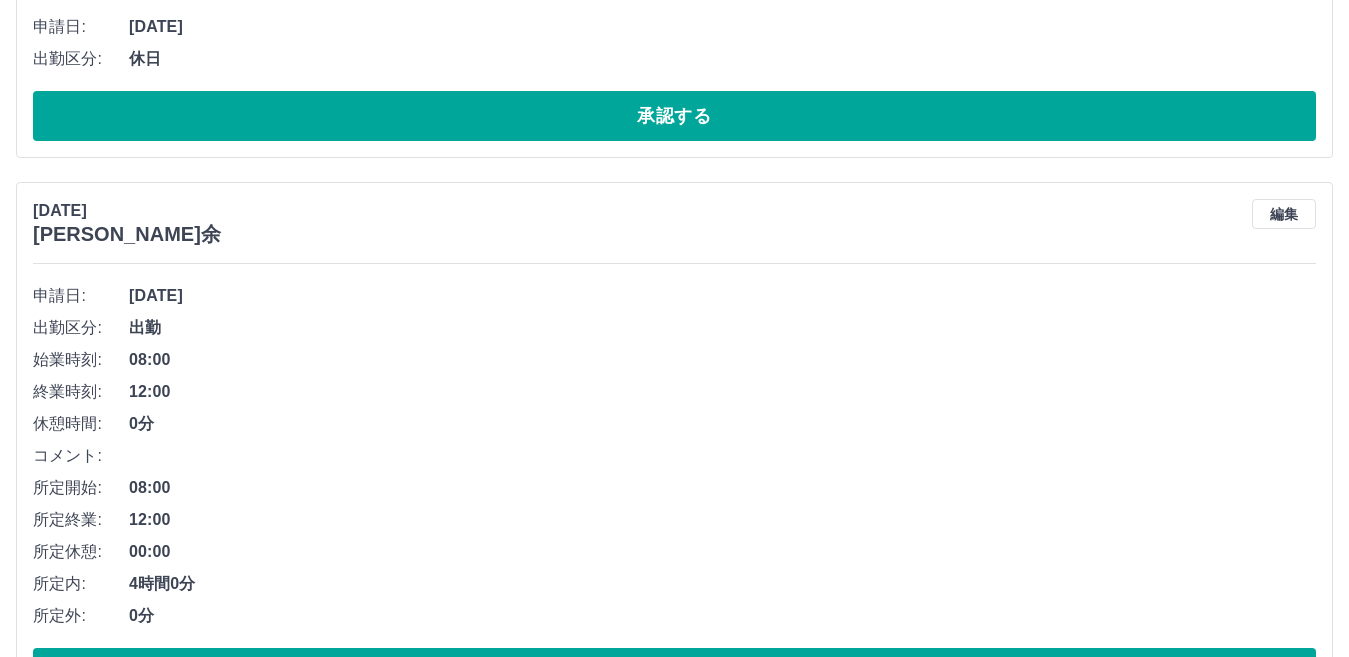 scroll, scrollTop: 2400, scrollLeft: 0, axis: vertical 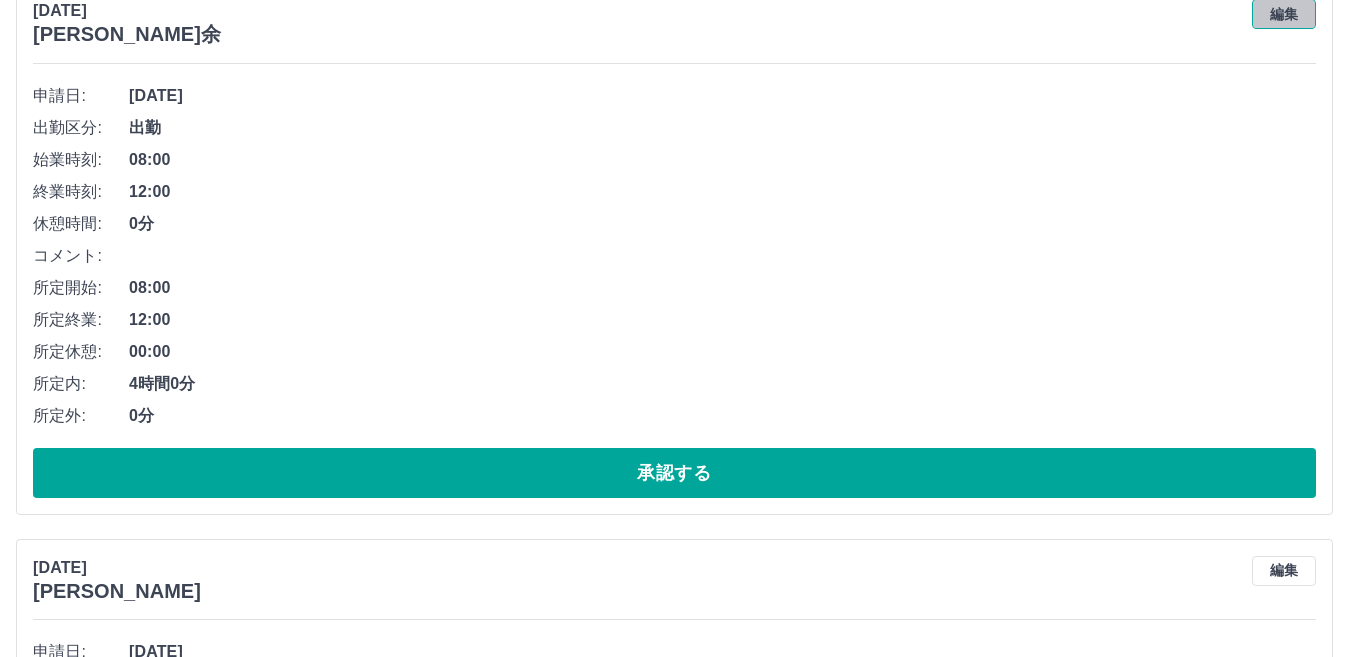 click on "編集" at bounding box center [1284, 14] 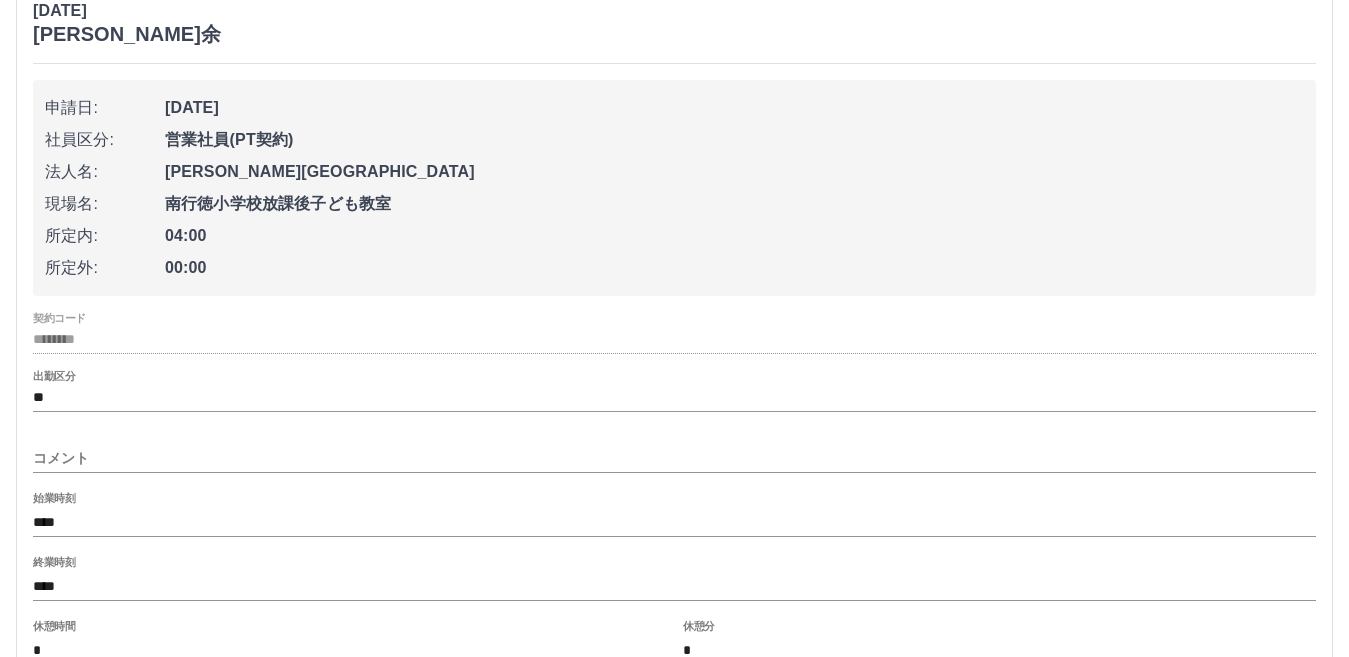 click on "コメント" at bounding box center [674, 458] 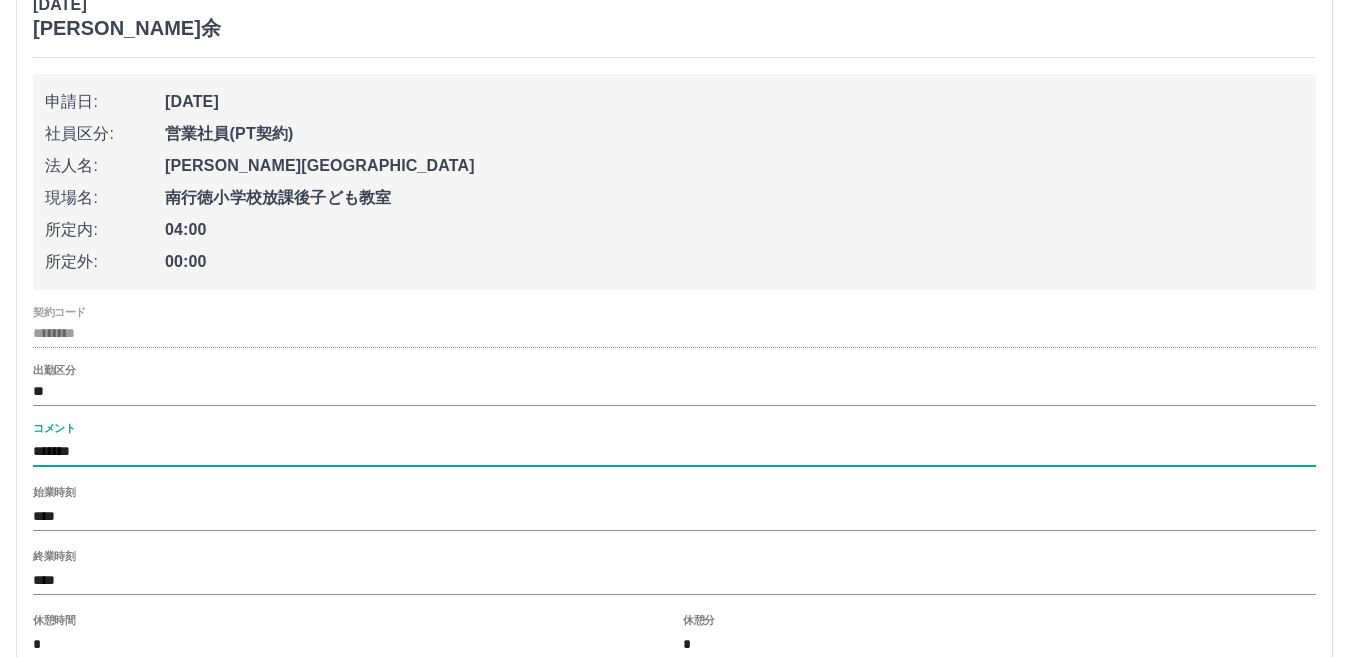 scroll, scrollTop: 2700, scrollLeft: 0, axis: vertical 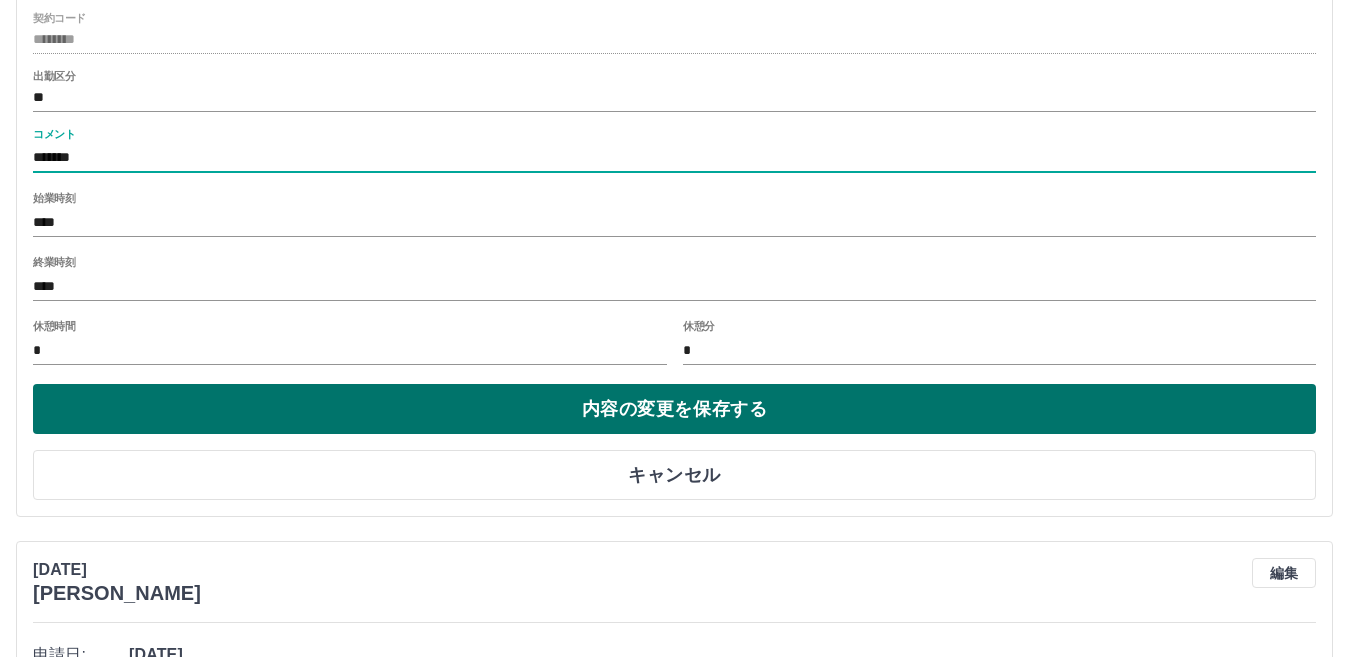 type on "*******" 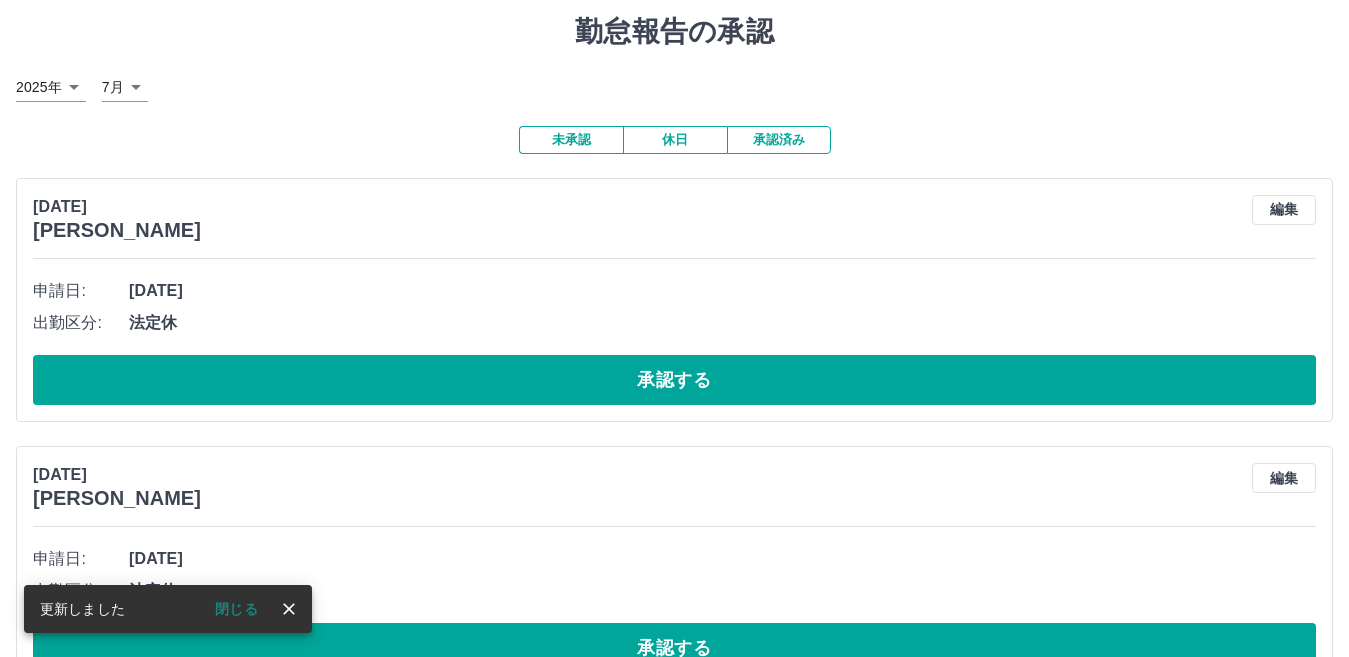 scroll, scrollTop: 0, scrollLeft: 0, axis: both 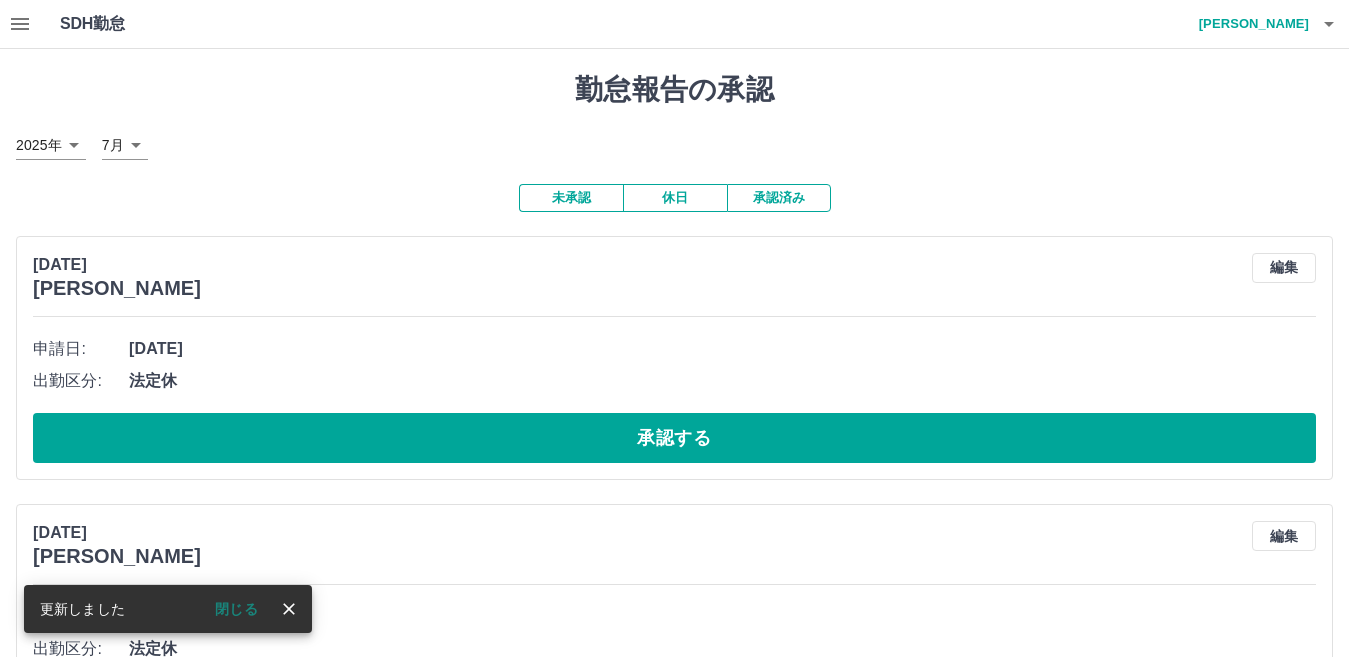 click 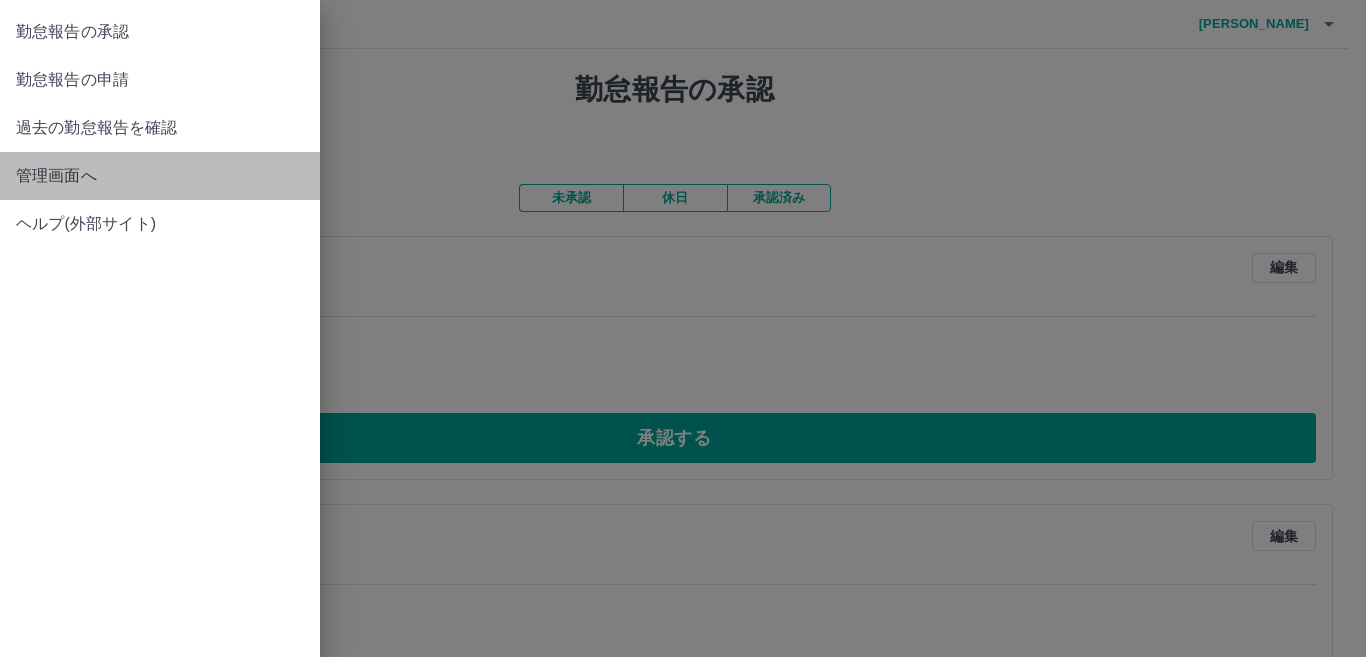 click on "管理画面へ" at bounding box center [160, 176] 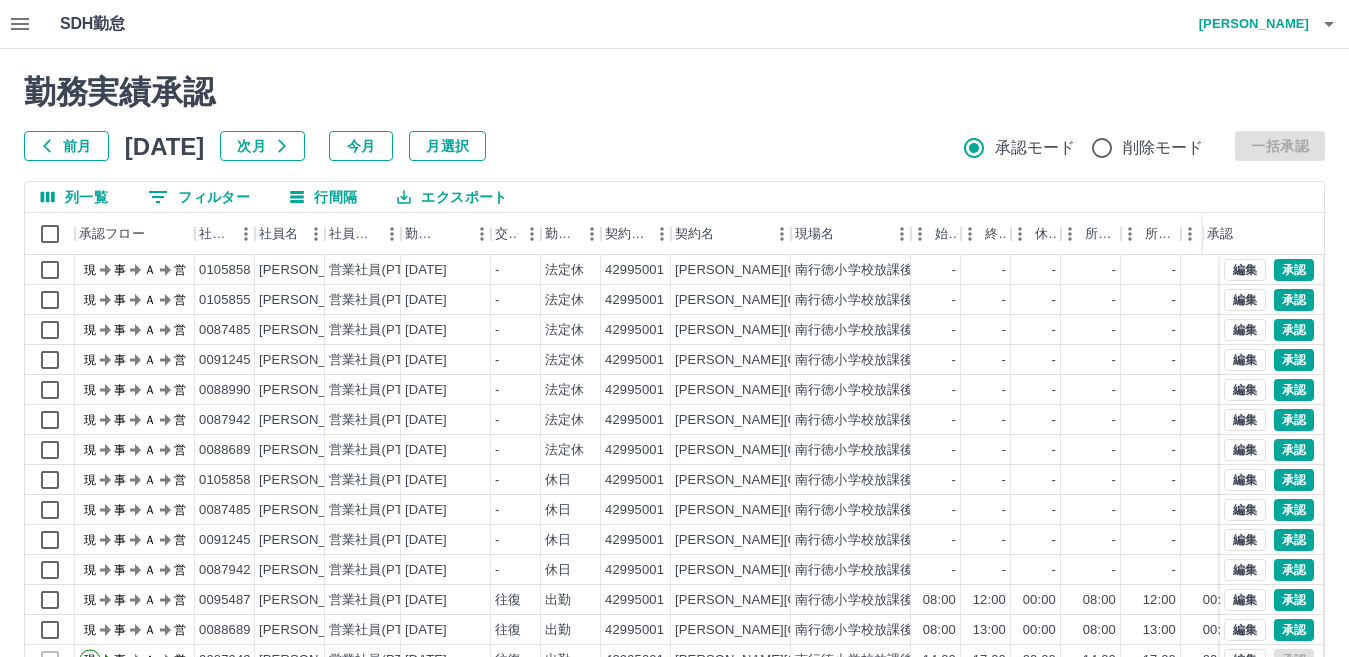 scroll, scrollTop: 104, scrollLeft: 0, axis: vertical 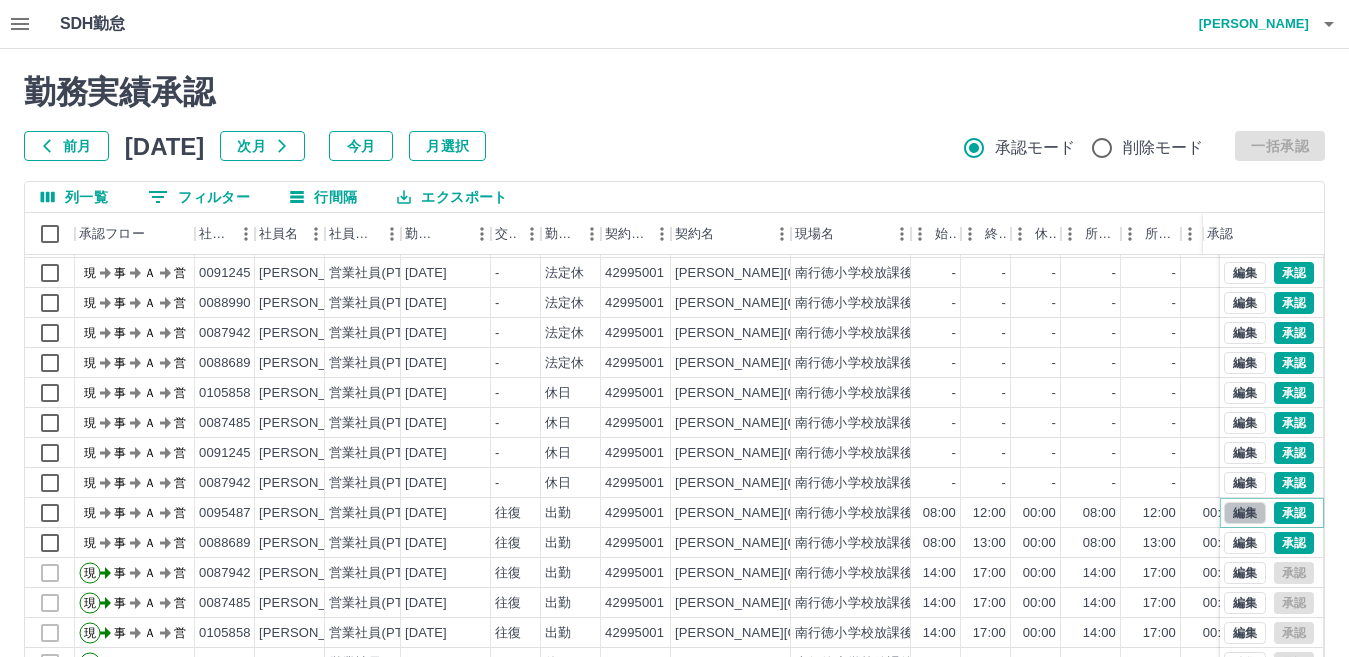 click on "編集" at bounding box center [1245, 513] 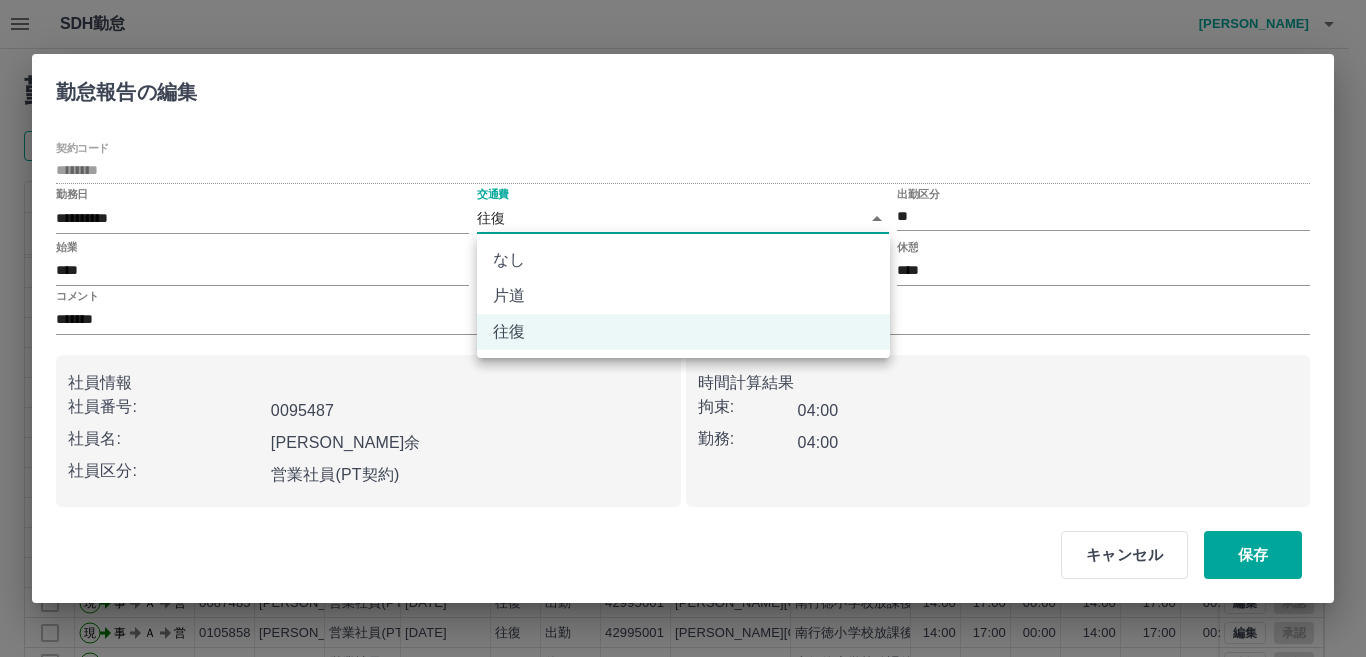 click on "SDH勤怠 [PERSON_NAME] 勤務実績承認 前月 [DATE] 次月 今月 月選択 承認モード 削除モード 一括承認 列一覧 0 フィルター 行間隔 エクスポート 承認フロー 社員番号 社員名 社員区分 勤務日 交通費 勤務区分 契約コード 契約名 現場名 始業 終業 休憩 所定開始 所定終業 所定休憩 拘束 勤務 遅刻等 コメント ステータス 承認 現 事 Ａ 営 0105855 [PERSON_NAME] 営業社員(PT契約) [DATE]  -  法定休 42995001 [PERSON_NAME]市 南行徳小学校放課後子ども教室 - - - - - - 00:00 00:00 00:00 現場責任者承認待 現 事 Ａ 営 0087485 [PERSON_NAME] 営業社員(PT契約) [DATE]  -  法定休 42995001 [PERSON_NAME]市 南行徳小学校放課後子ども教室 - - - - - - 00:00 00:00 00:00 現場責任者承認待 現 事 Ａ 営 0091245 田中　友菜 営業社員(PT契約) [DATE]  -  法定休 42995001 [PERSON_NAME]市 南行徳小学校放課後子ども教室 - - - - - - 00:00 00:00 00:00" at bounding box center (683, 422) 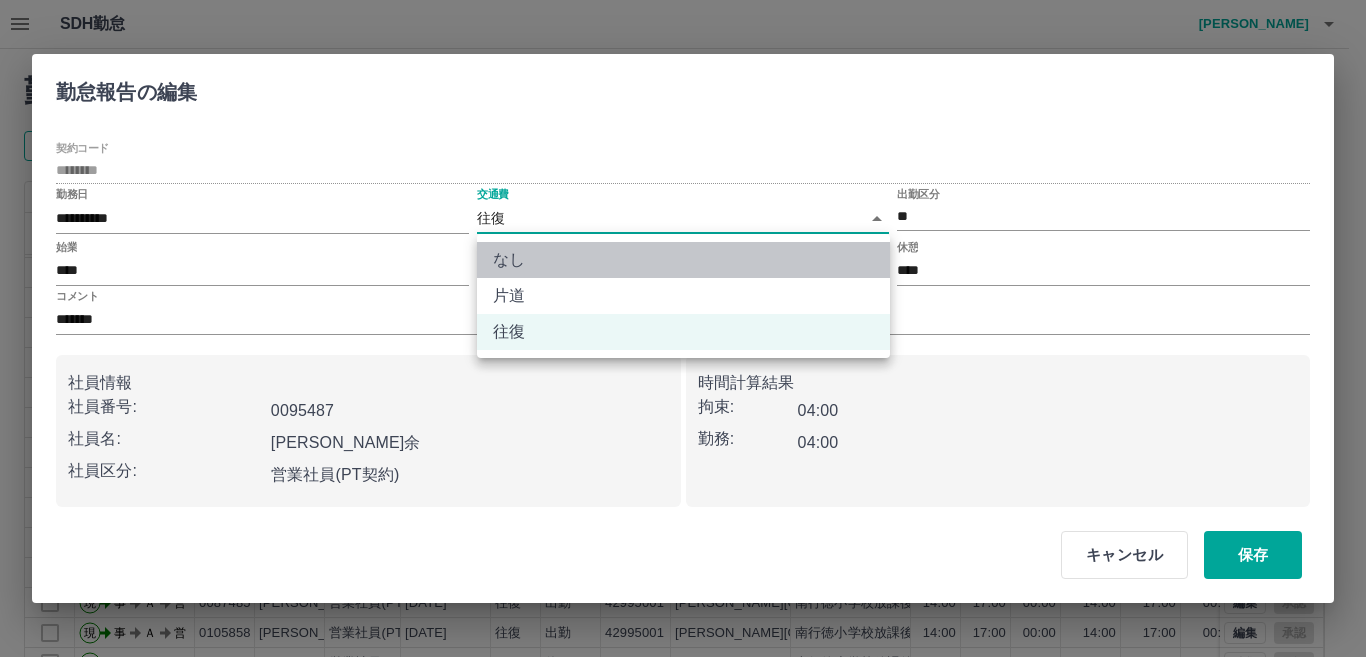 click on "なし" at bounding box center (683, 260) 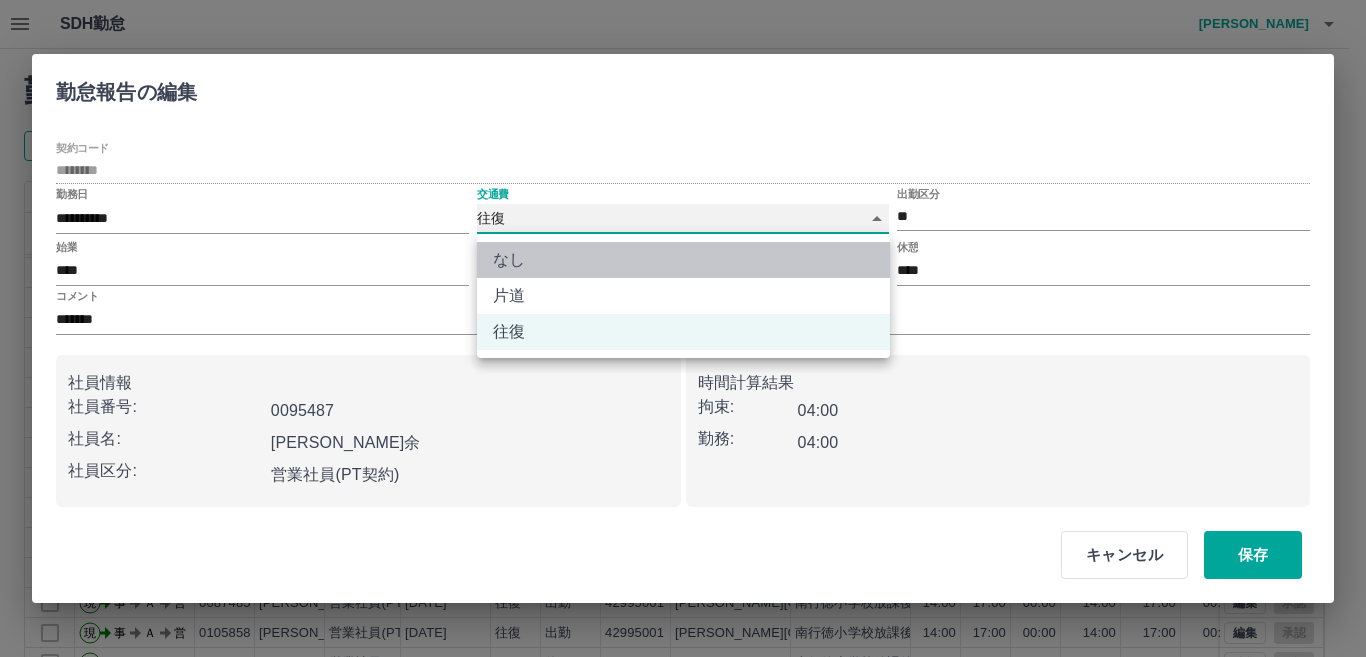 type on "****" 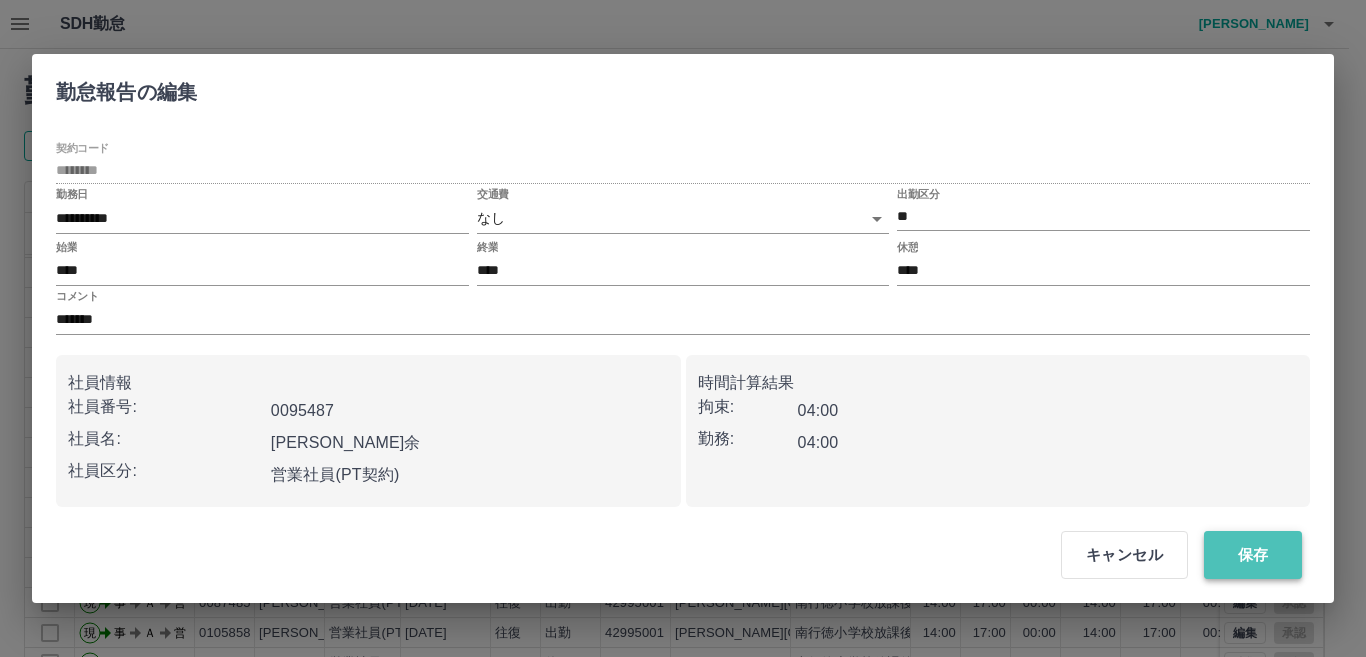 click on "保存" at bounding box center (1253, 555) 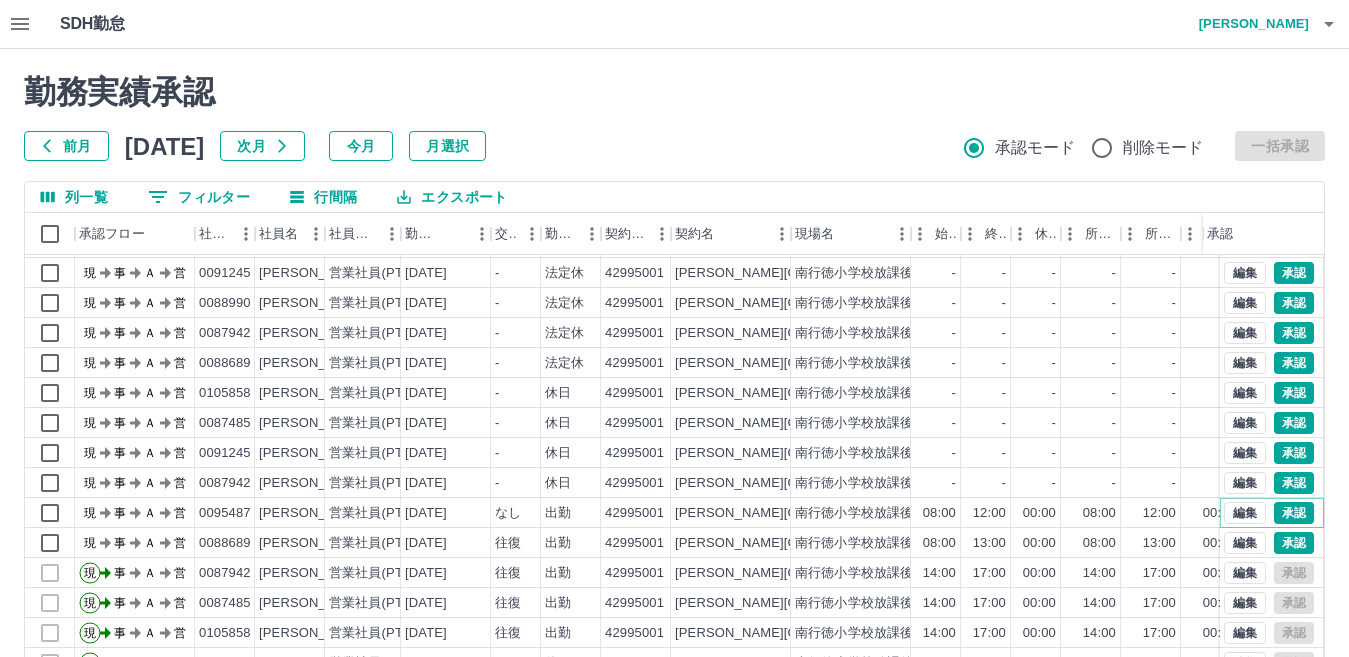 scroll, scrollTop: 0, scrollLeft: 0, axis: both 